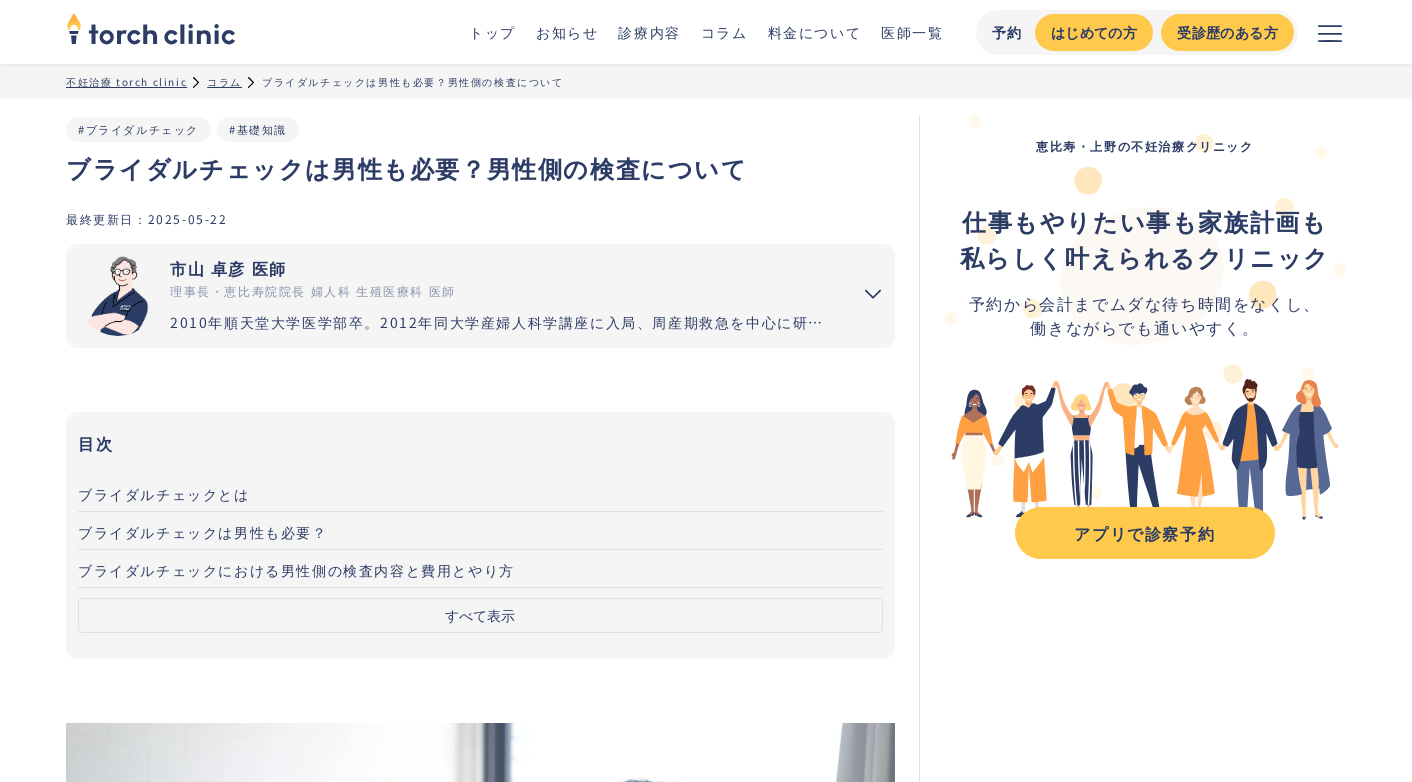 scroll, scrollTop: 0, scrollLeft: 0, axis: both 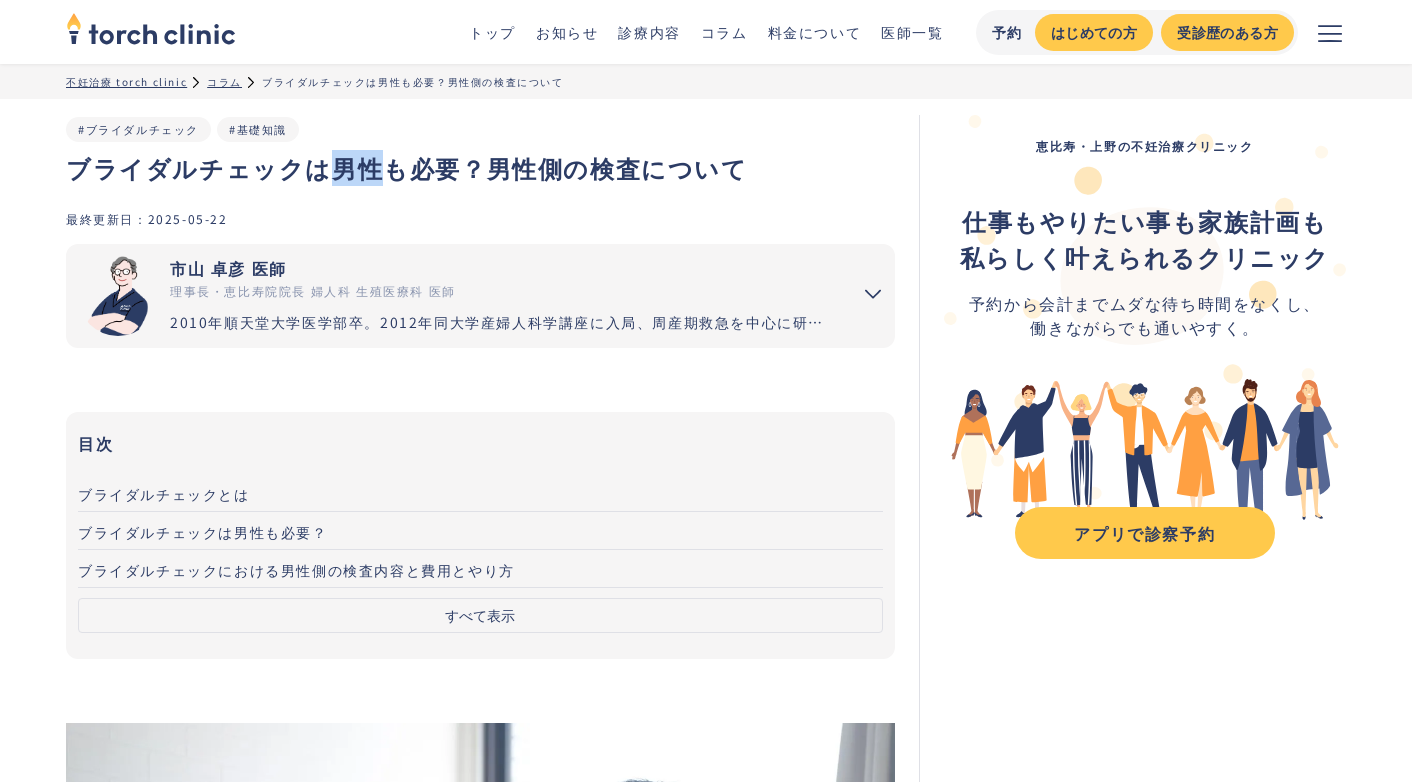 click on "ブライダルチェックは男性も必要？男性側の検査について" at bounding box center [480, 168] 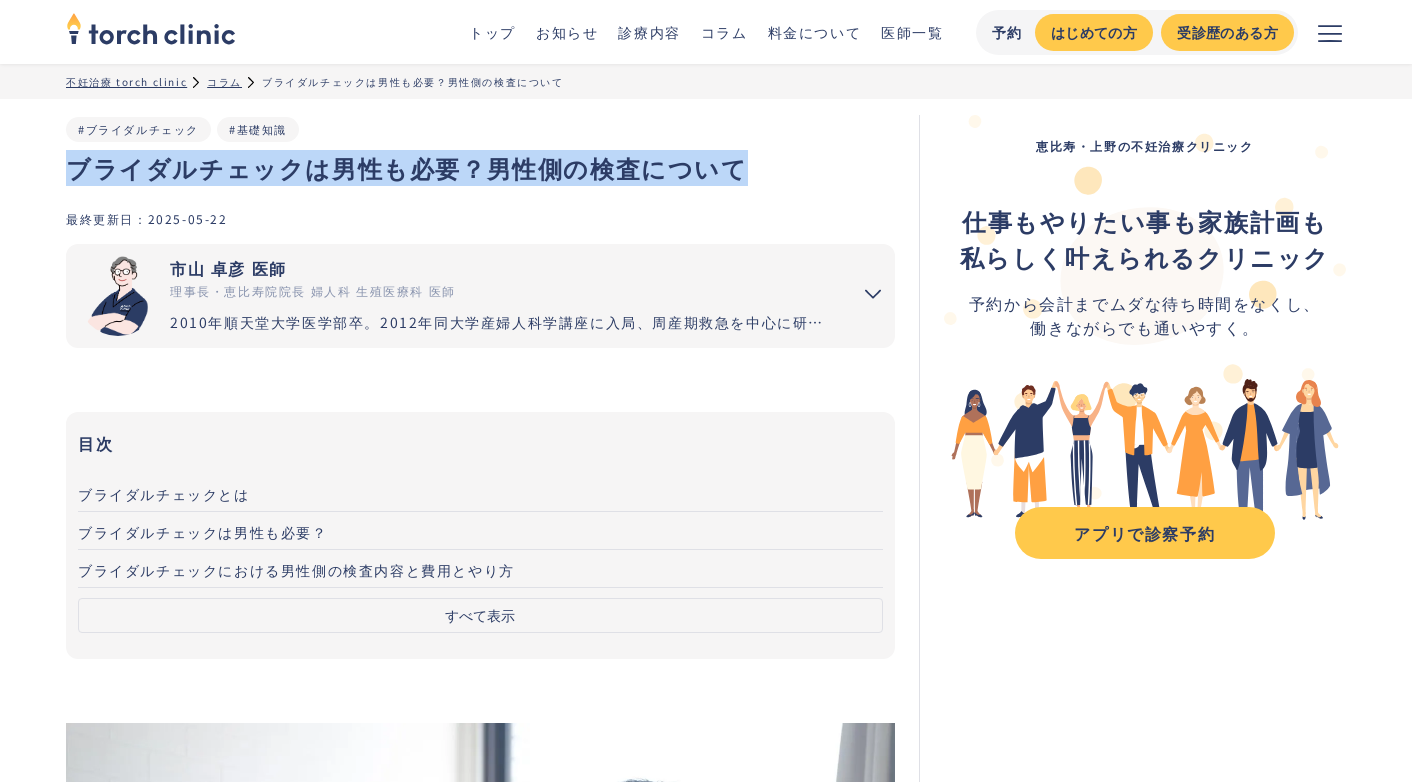 copy on "ブライダルチェックは男性も必要？男性側の検査について" 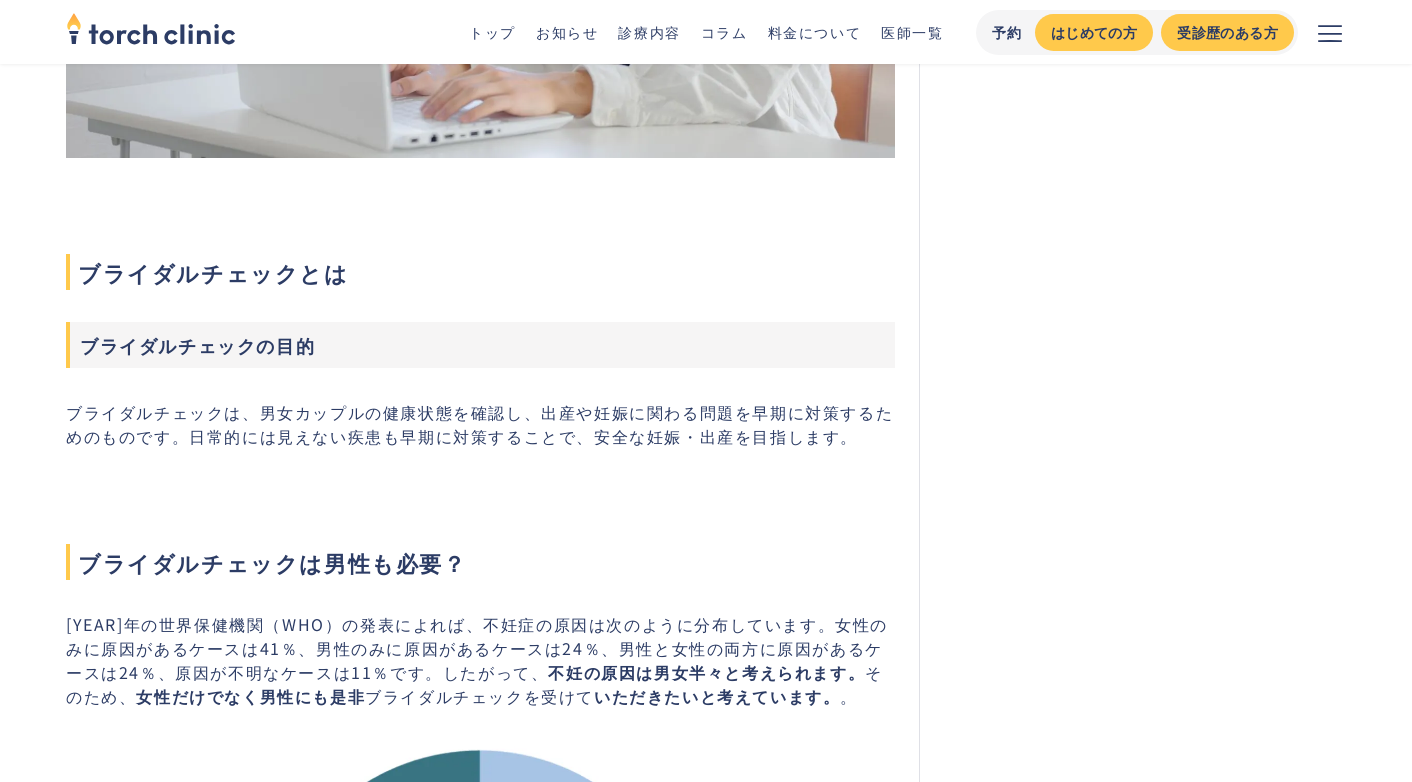 scroll, scrollTop: 1123, scrollLeft: 0, axis: vertical 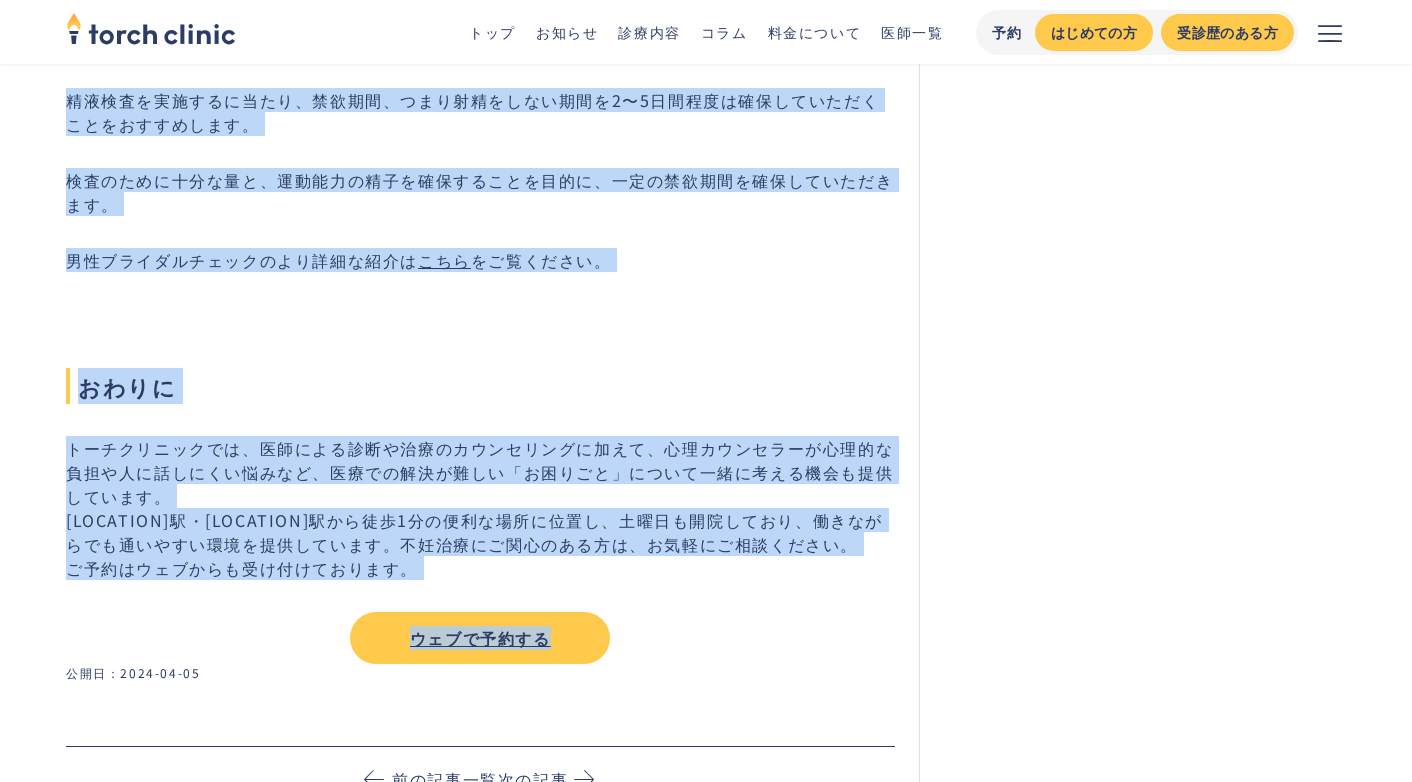 drag, startPoint x: 86, startPoint y: 271, endPoint x: 634, endPoint y: 658, distance: 670.8748 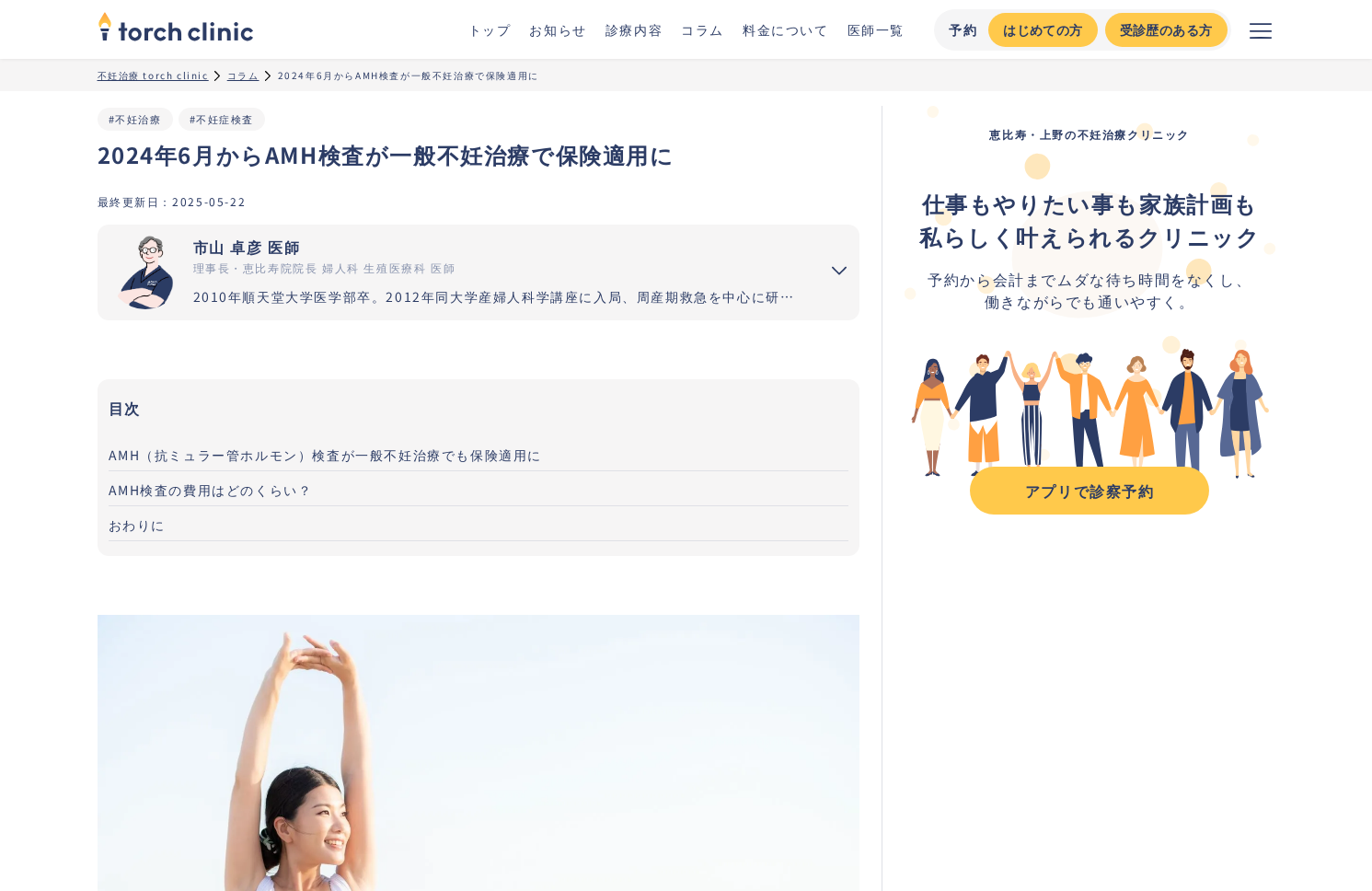scroll, scrollTop: 0, scrollLeft: 0, axis: both 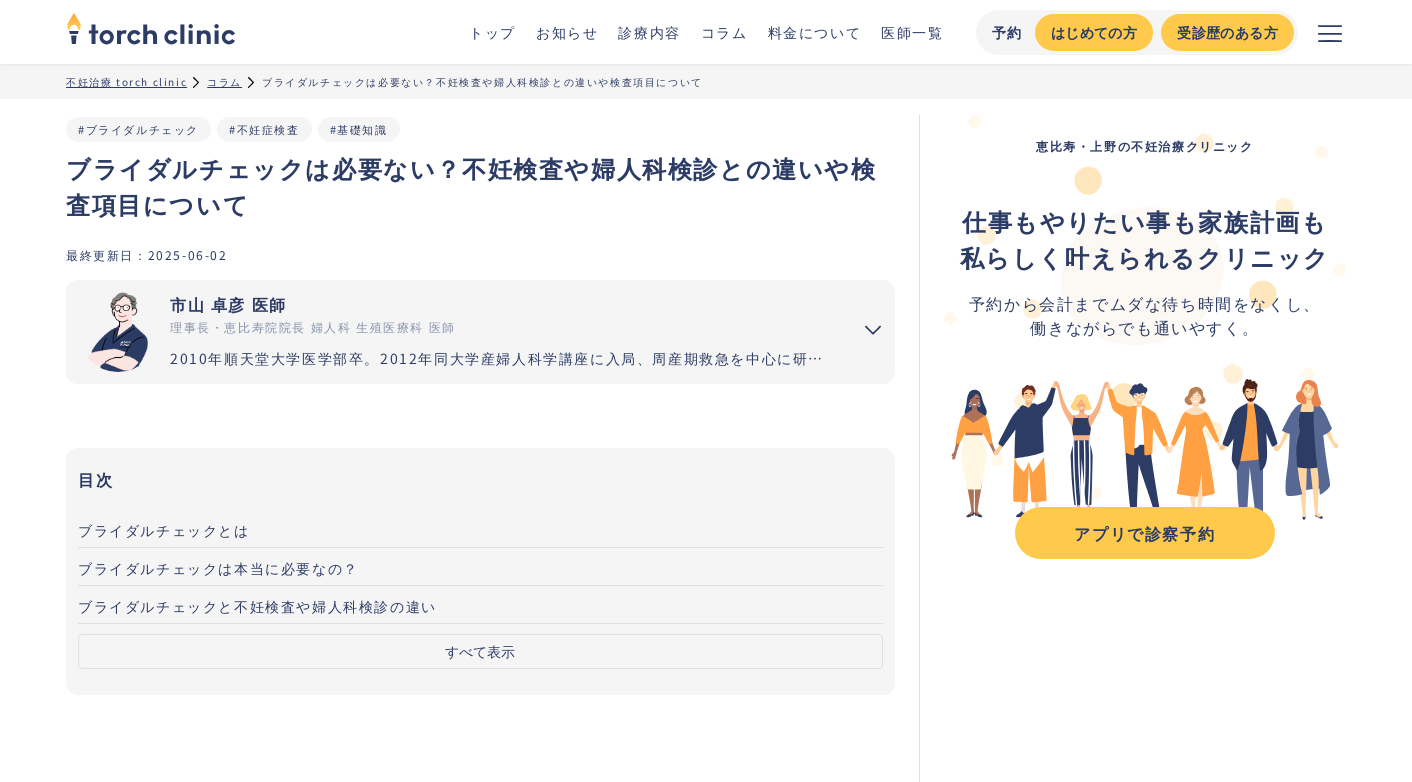 click on "ブライダルチェックは必要ない？不妊検査や婦人科検診との違いや検査項目について" at bounding box center (480, 186) 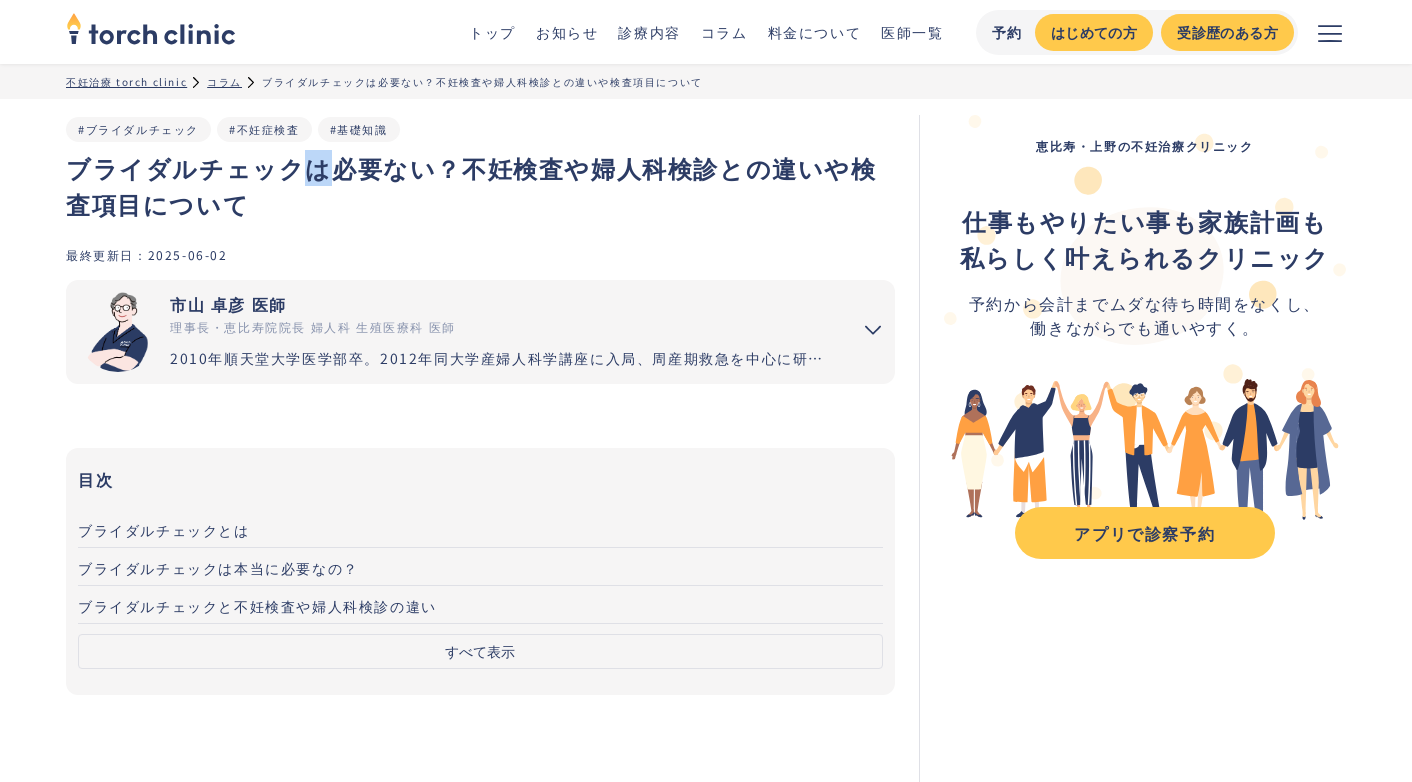 click on "ブライダルチェックは必要ない？不妊検査や婦人科検診との違いや検査項目について" at bounding box center [480, 186] 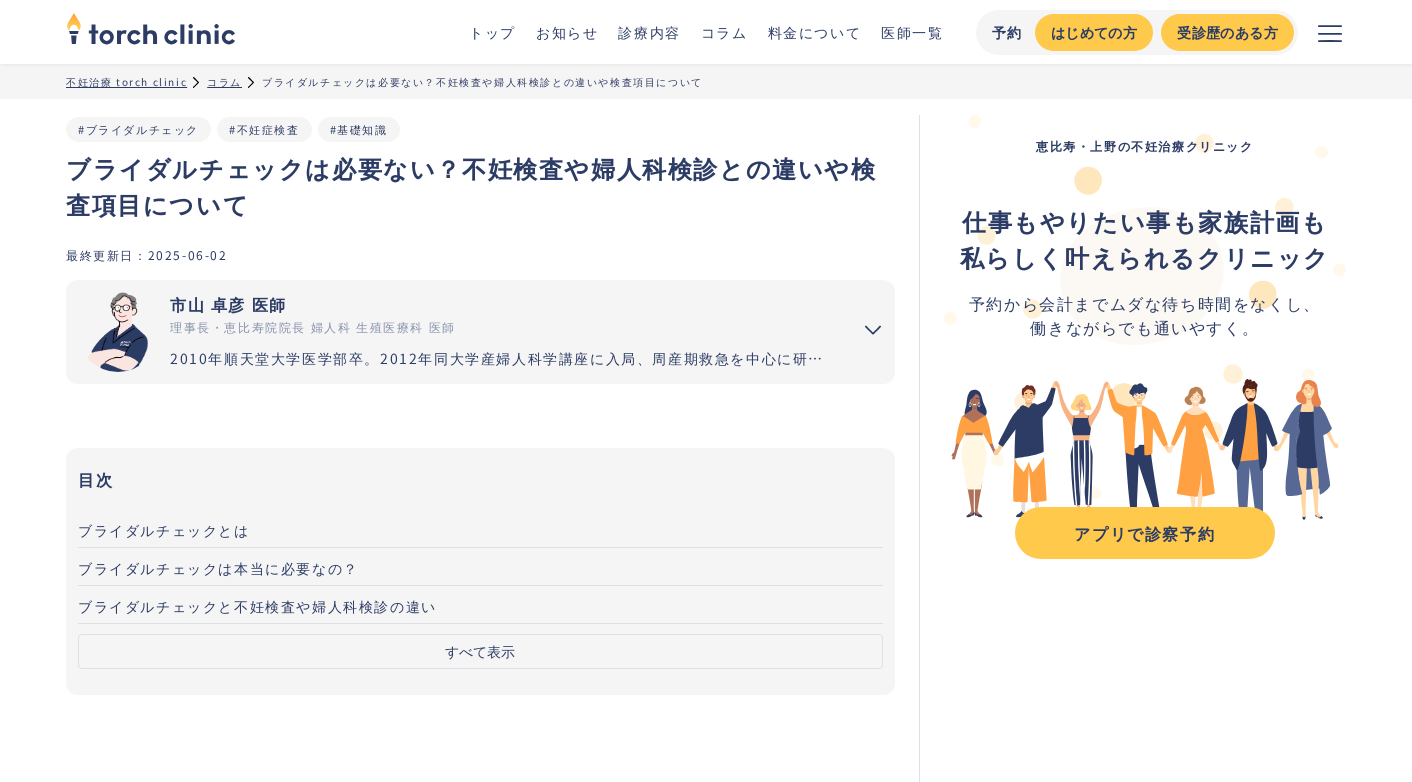 click on "ブライダルチェックは必要ない？不妊検査や婦人科検診との違いや検査項目について" at bounding box center [480, 186] 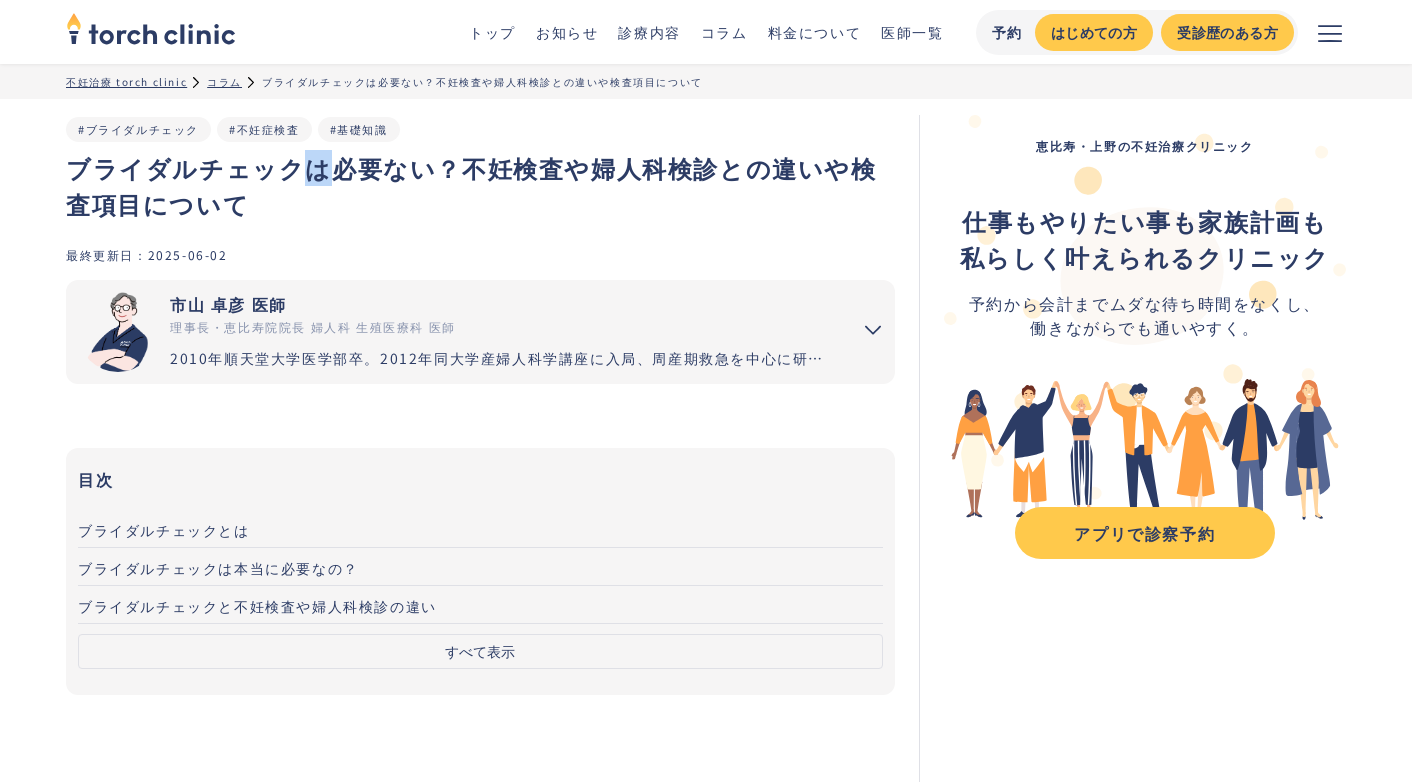 click on "ブライダルチェックは必要ない？不妊検査や婦人科検診との違いや検査項目について" at bounding box center [480, 186] 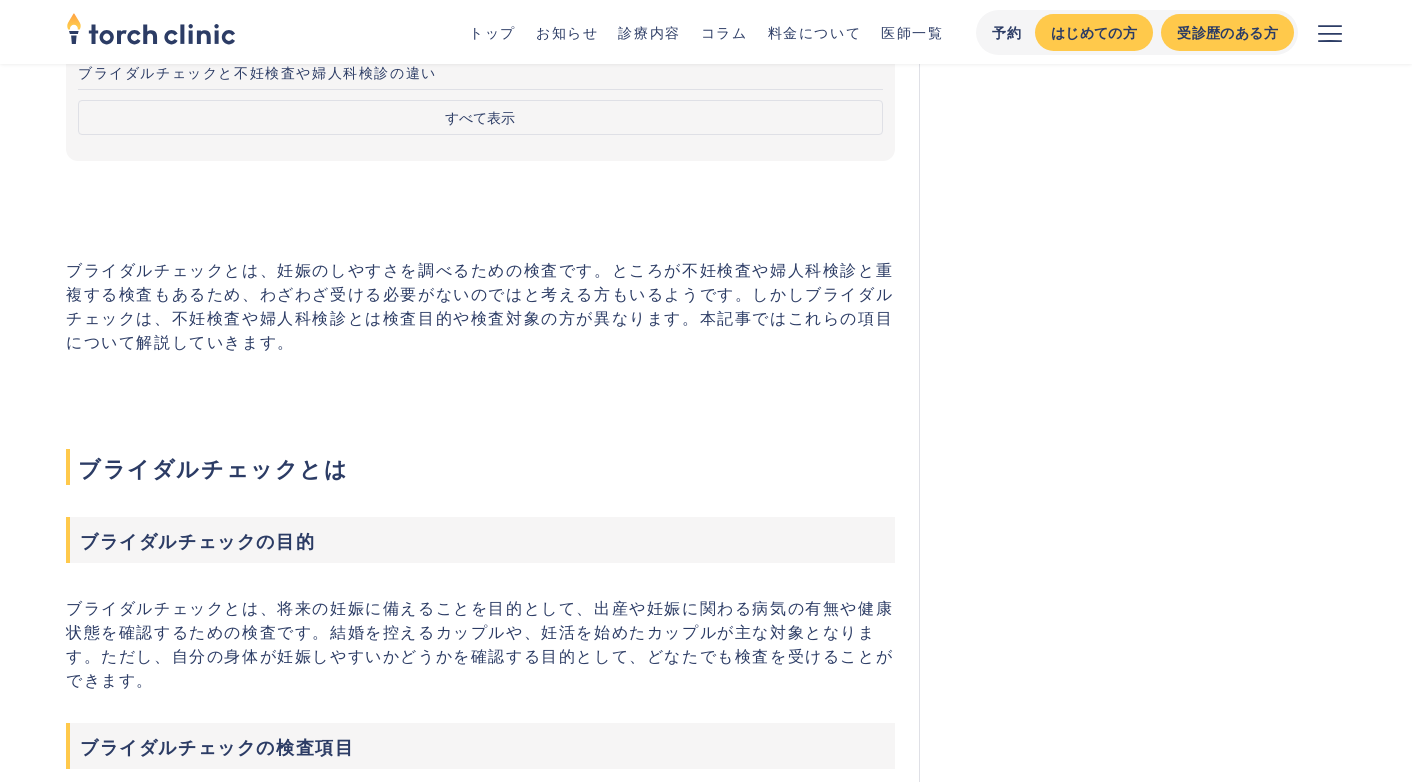scroll, scrollTop: 530, scrollLeft: 0, axis: vertical 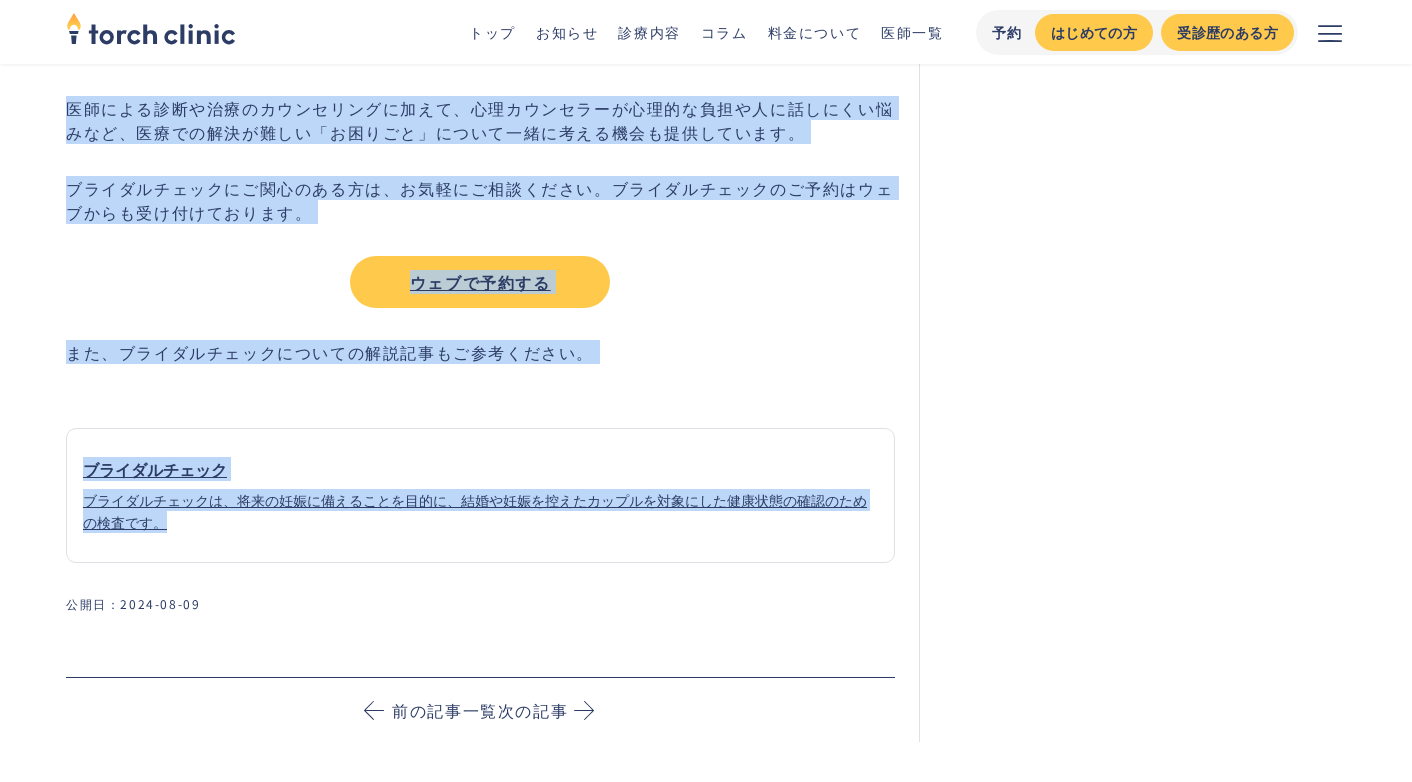drag, startPoint x: 68, startPoint y: 274, endPoint x: 492, endPoint y: 543, distance: 502.13245 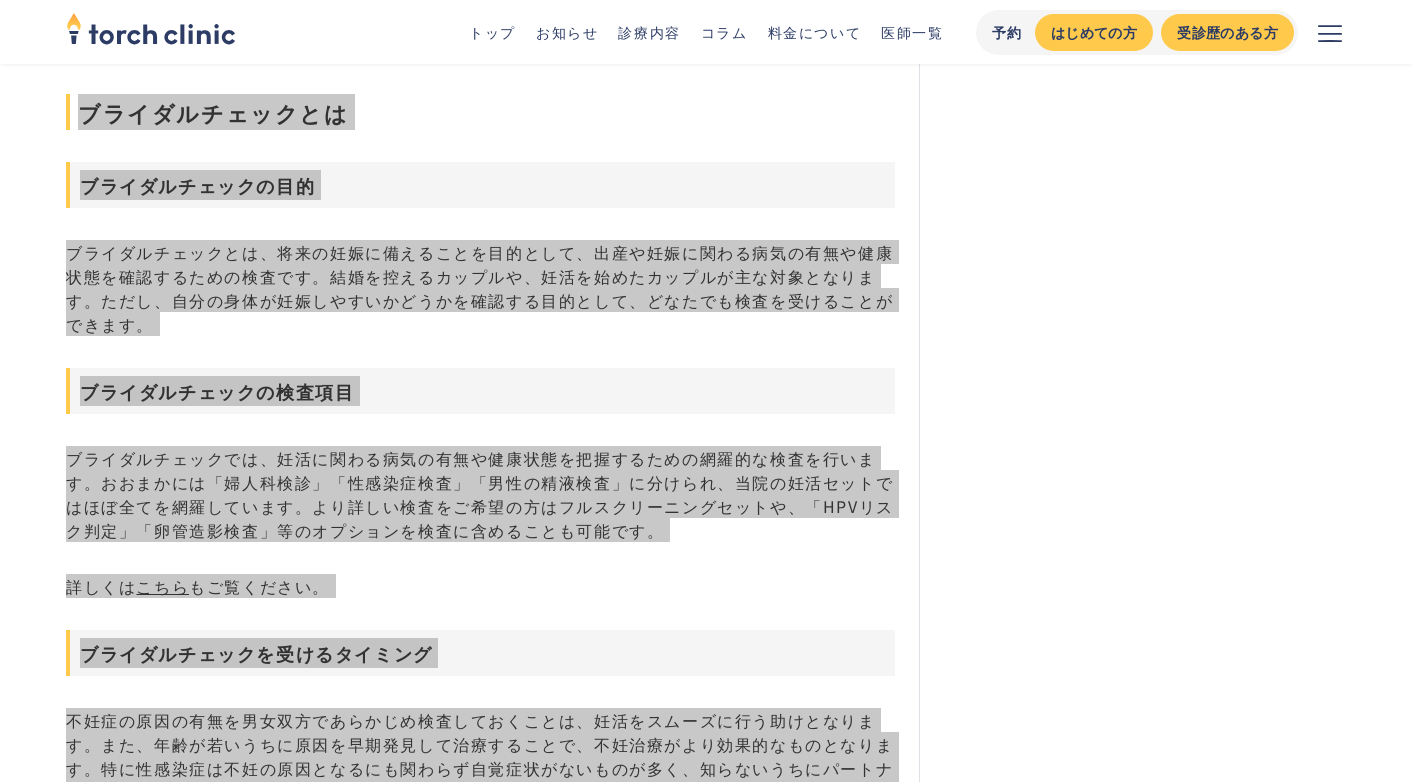 scroll, scrollTop: 0, scrollLeft: 0, axis: both 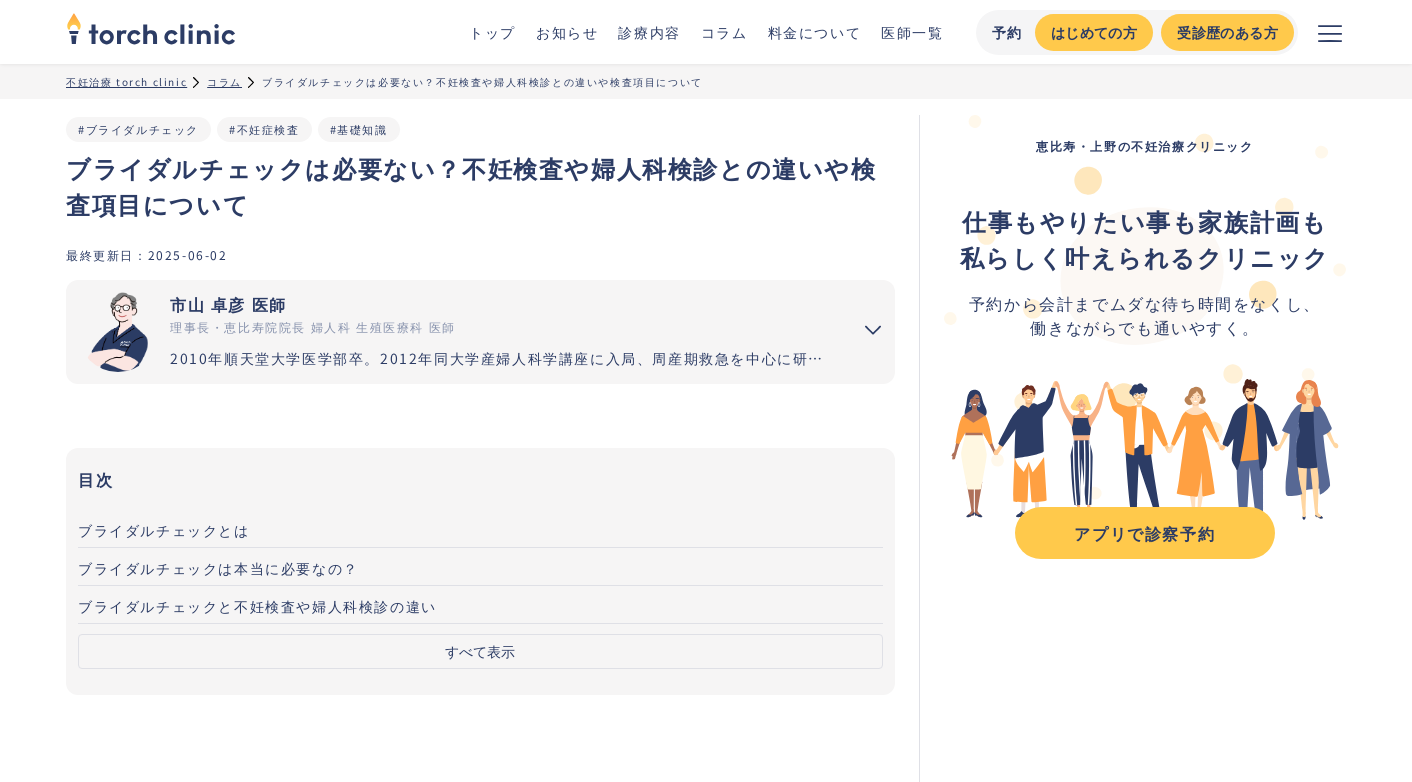 click on "ブライダルチェックは必要ない？不妊検査や婦人科検診との違いや検査項目について" at bounding box center [480, 186] 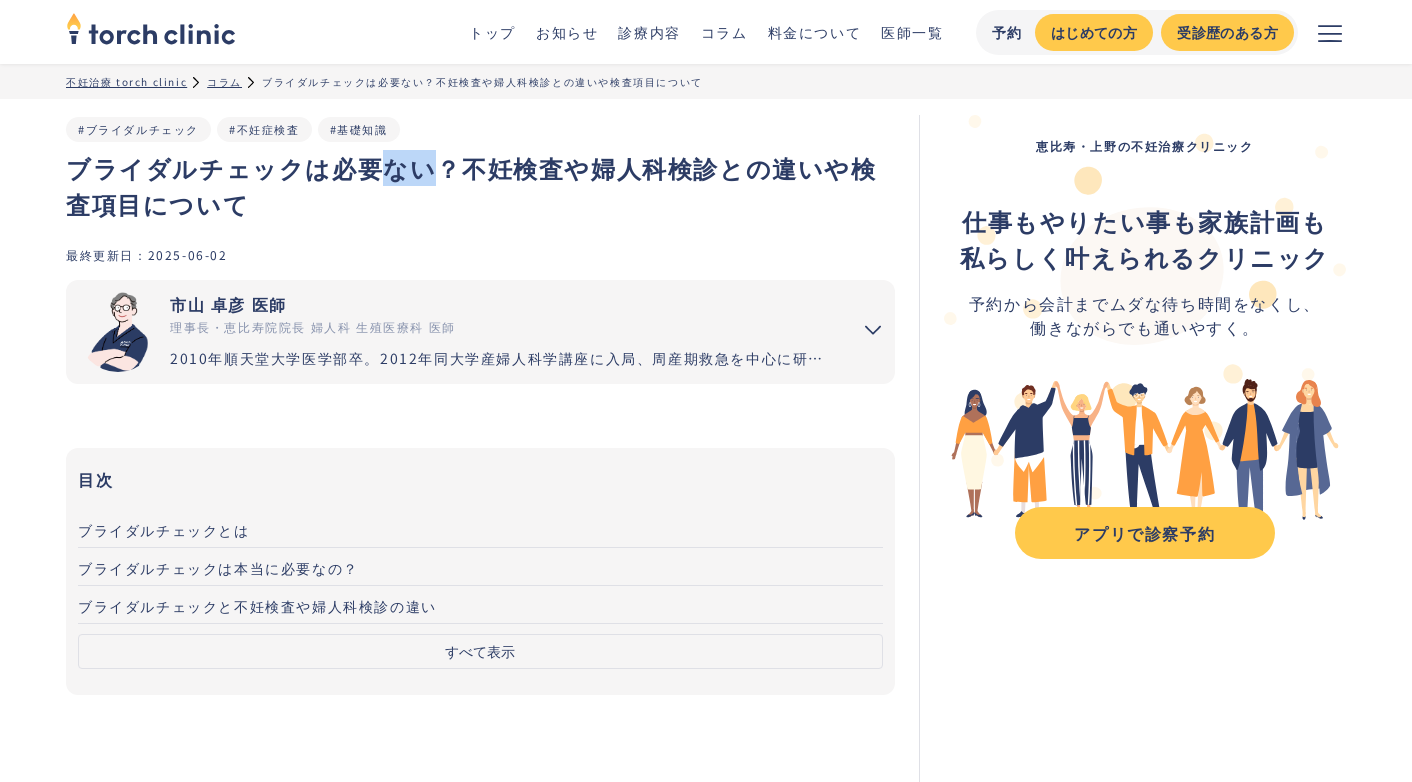 click on "ブライダルチェックは必要ない？不妊検査や婦人科検診との違いや検査項目について" at bounding box center [480, 186] 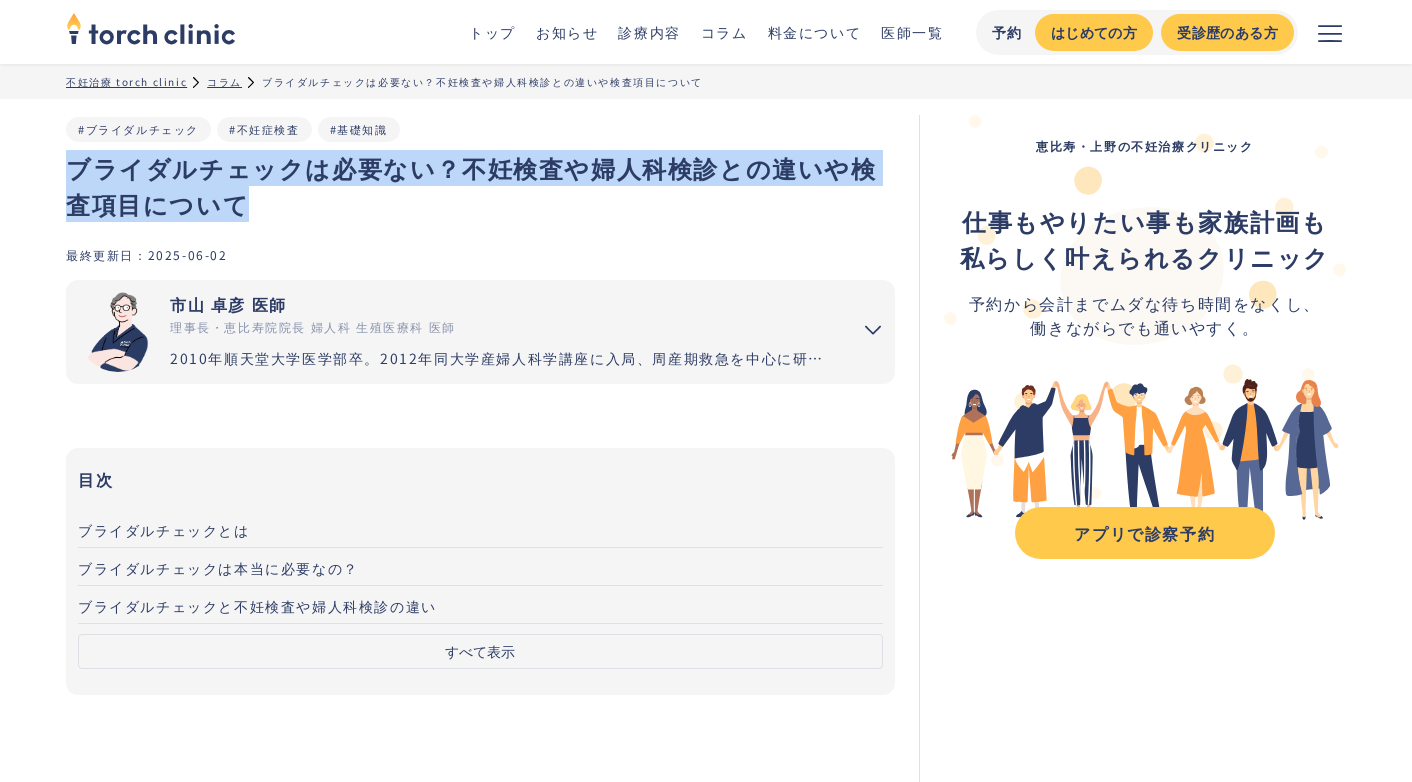 copy on "ブライダルチェックは必要ない？不妊検査や婦人科検診との違いや検査項目について" 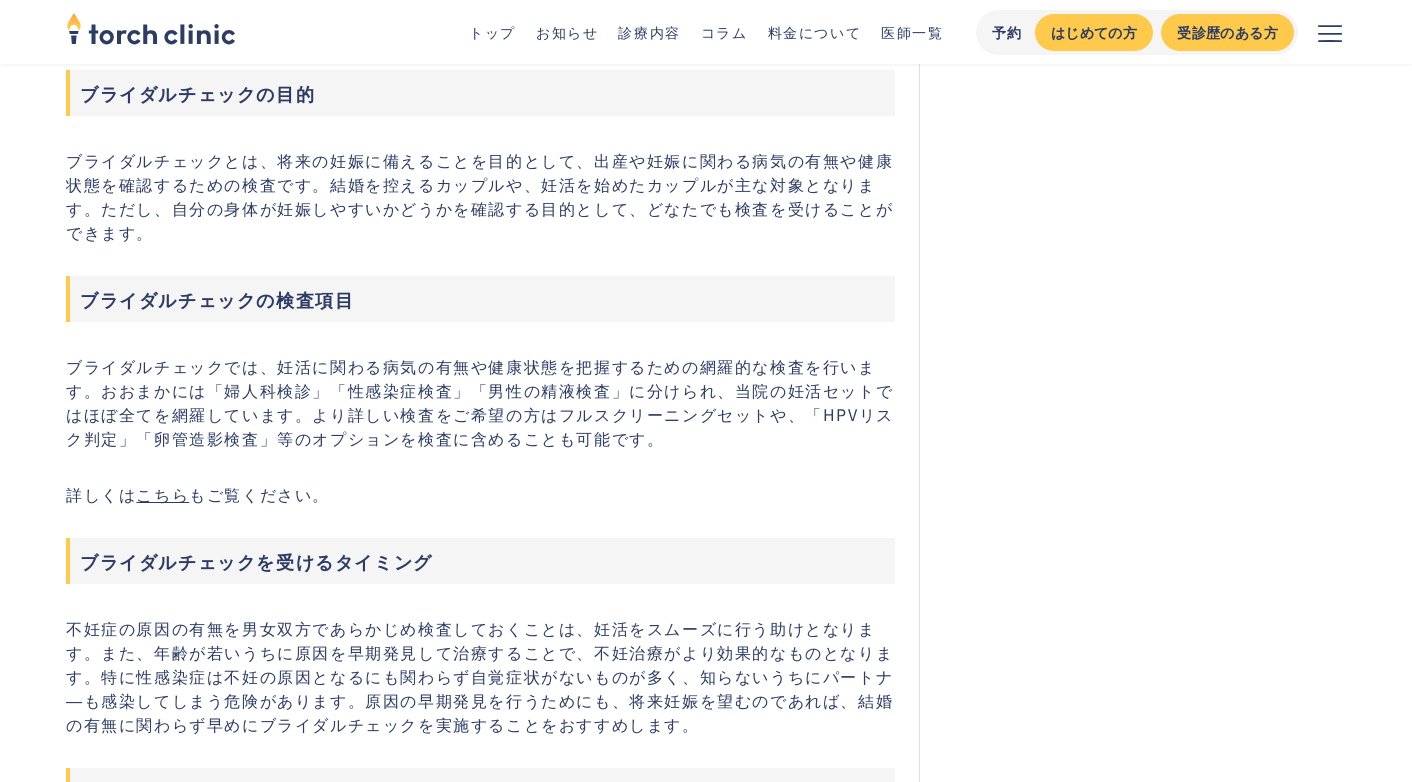 scroll, scrollTop: 905, scrollLeft: 0, axis: vertical 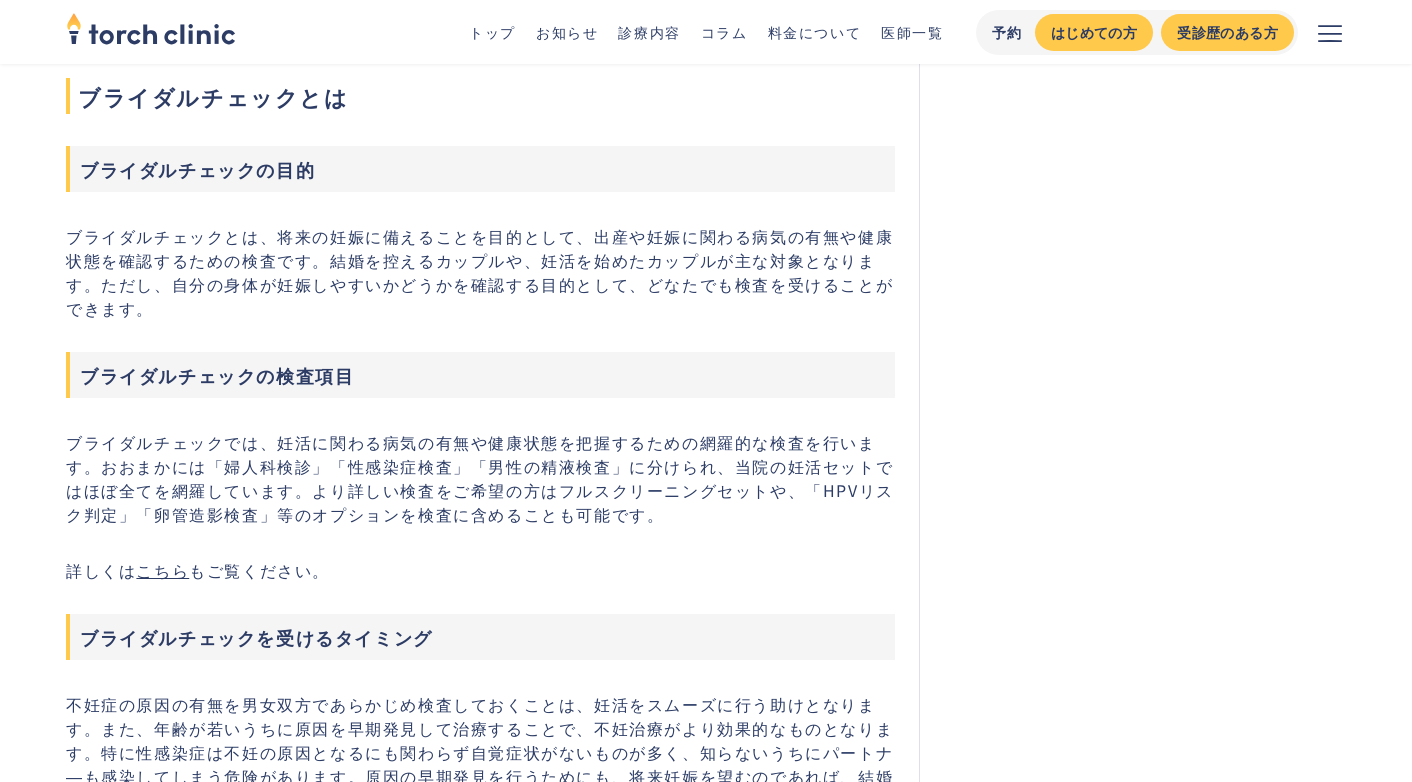 click on "こちら" at bounding box center [162, 570] 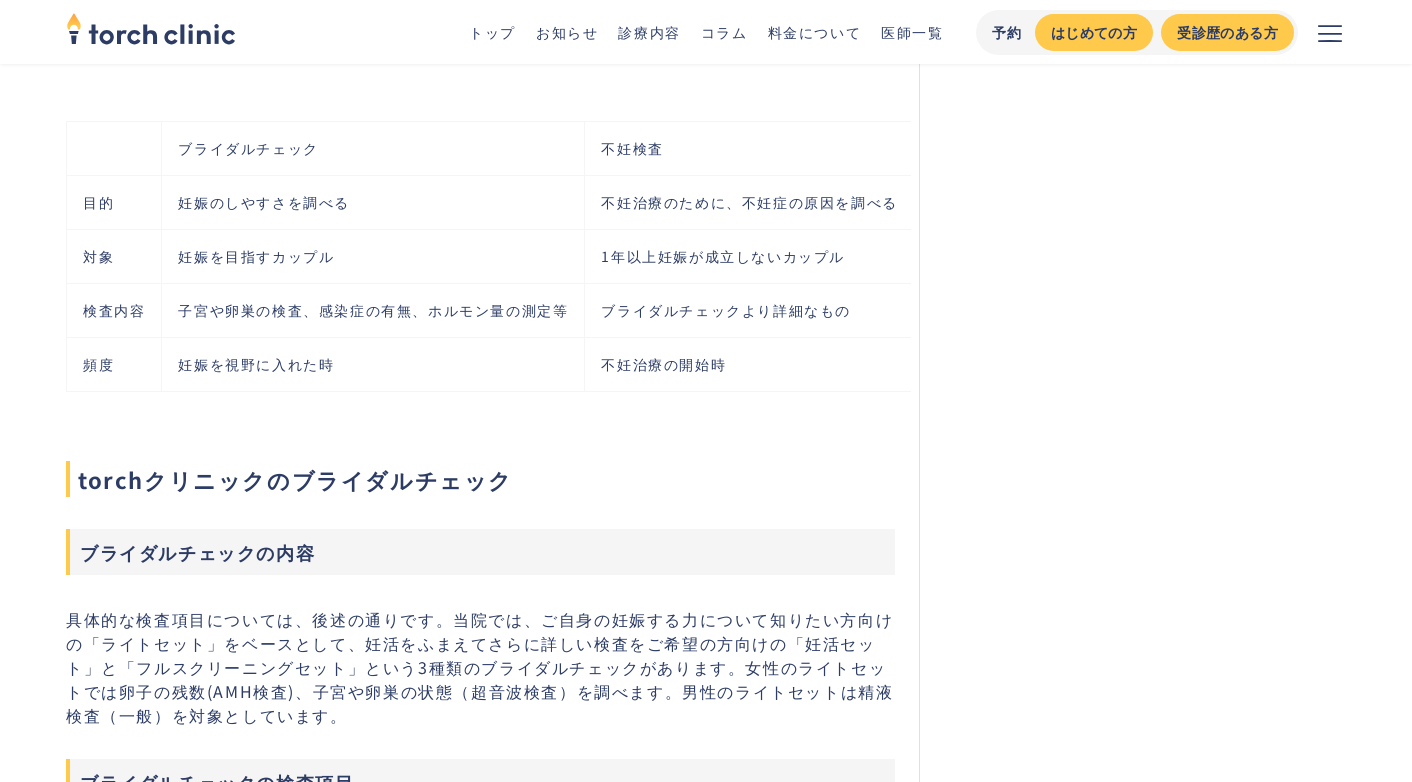 scroll, scrollTop: 3007, scrollLeft: 0, axis: vertical 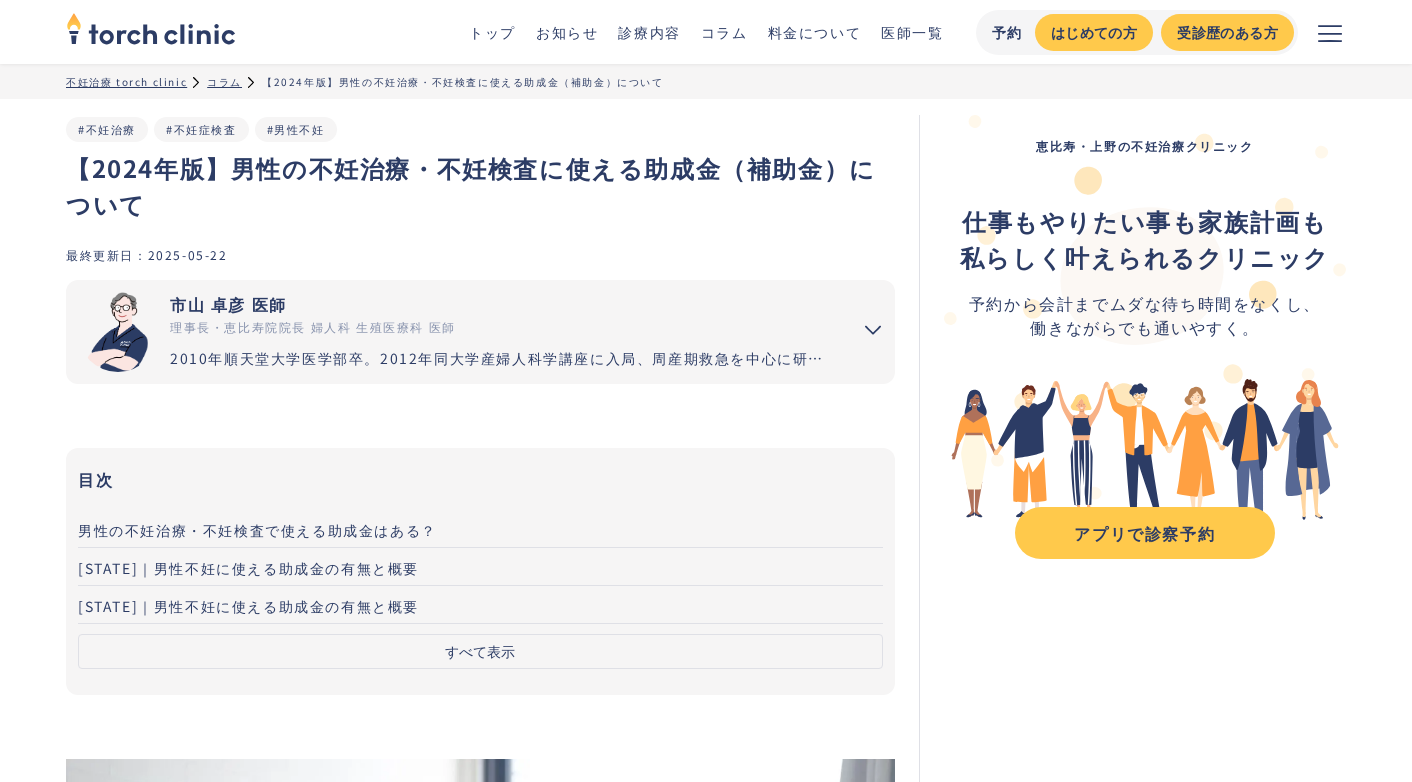 click on "【2024年版】男性の不妊治療・不妊検査に使える助成金（補助金）について" at bounding box center [480, 186] 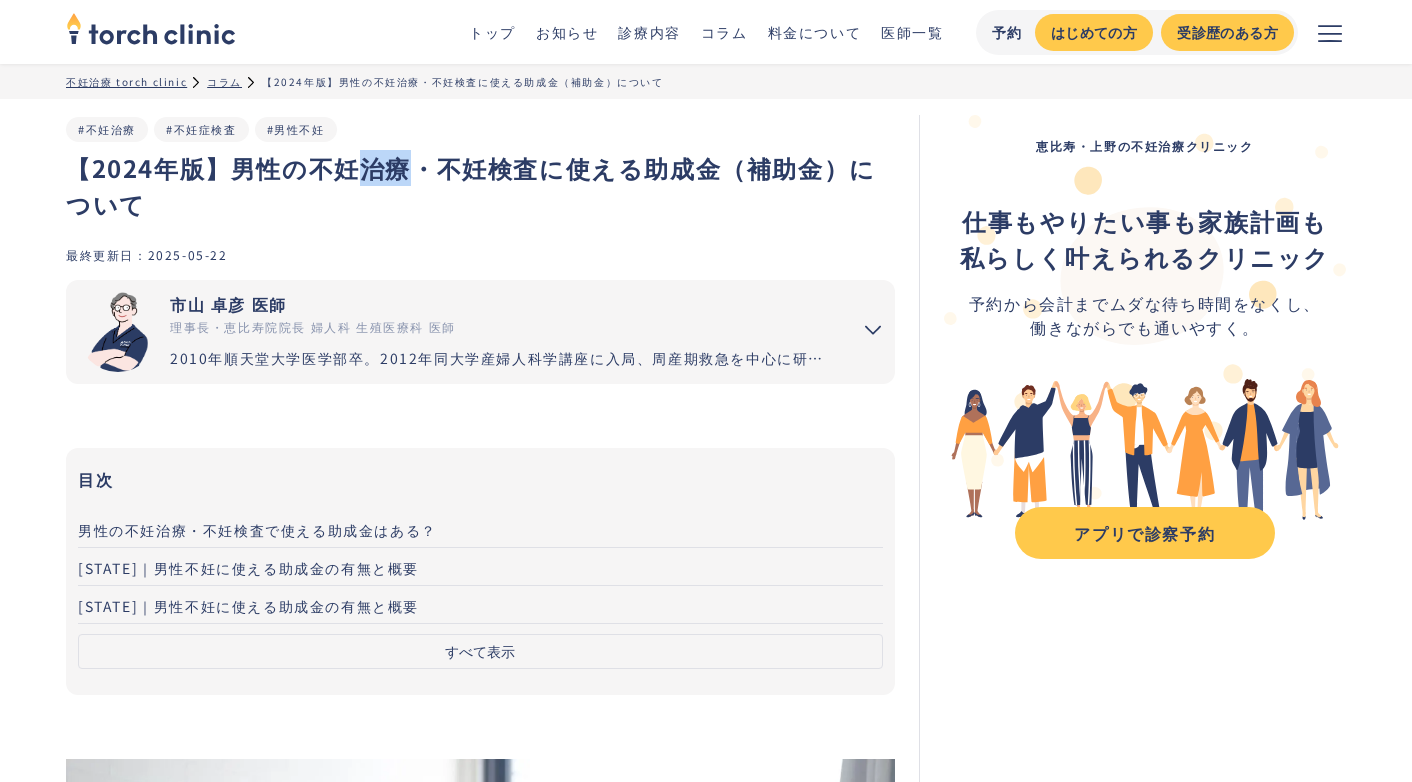 click on "【2024年版】男性の不妊治療・不妊検査に使える助成金（補助金）について" at bounding box center (480, 186) 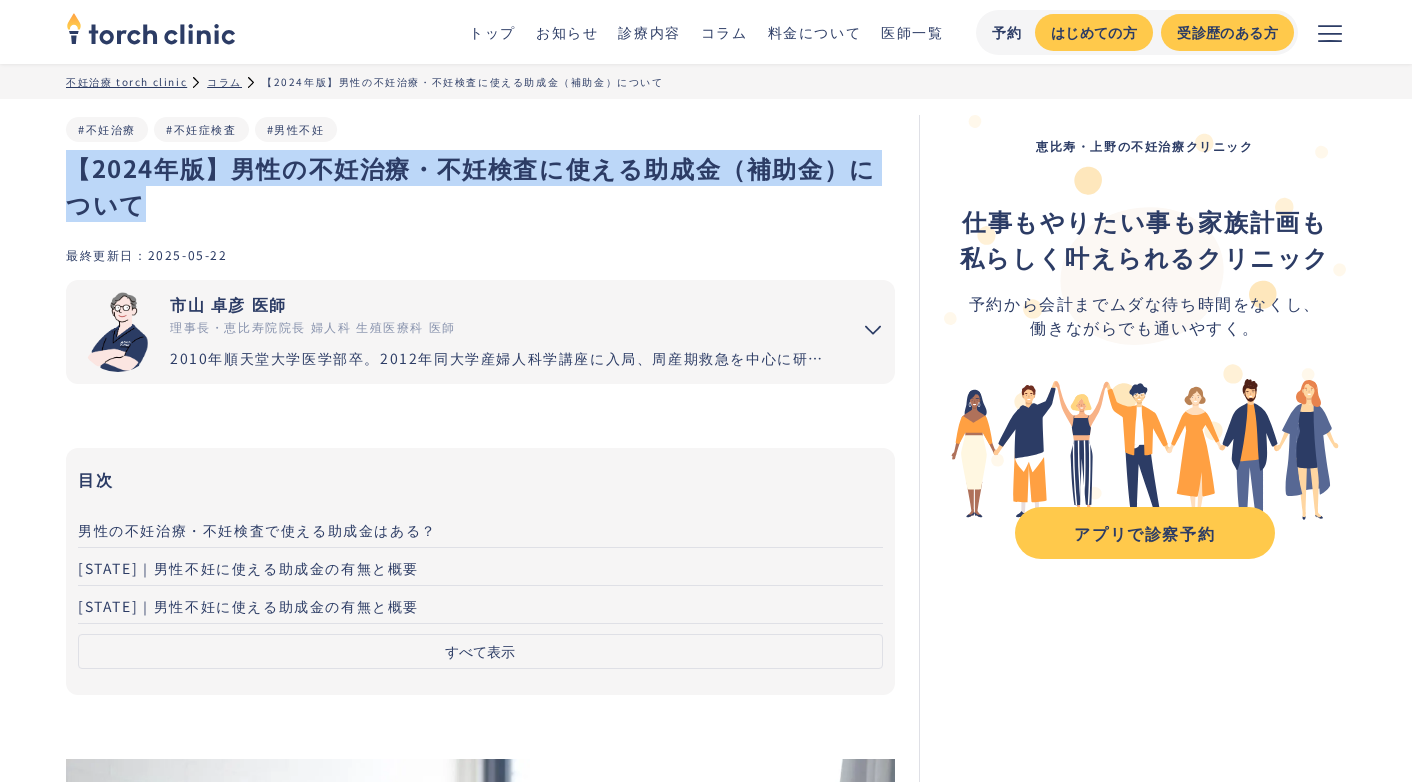 copy on "【2024年版】男性の不妊治療・不妊検査に使える助成金（補助金）について" 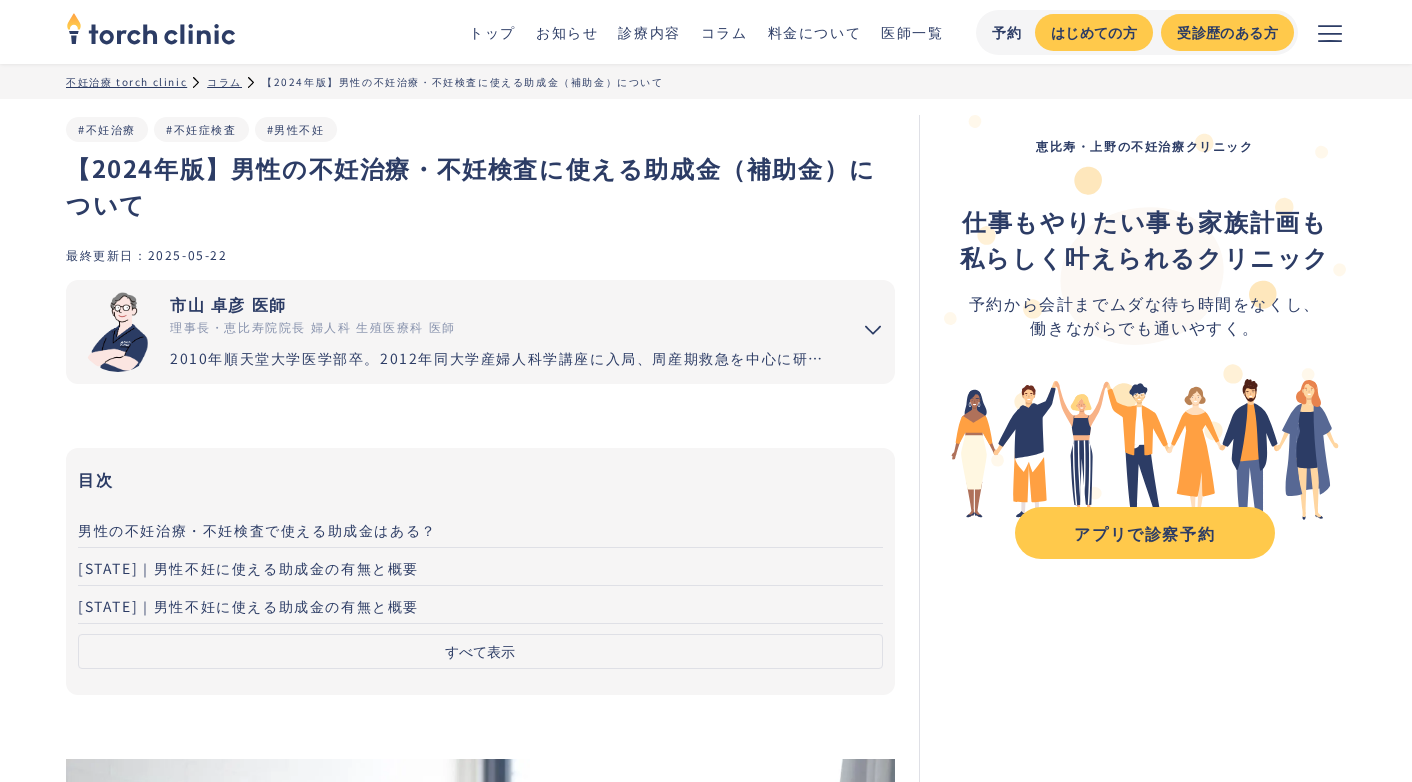 click on "【2024年版】男性の不妊治療・不妊検査に使える助成金（補助金）について #不妊治療 #不妊症検査 #男性不妊" at bounding box center [480, 180] 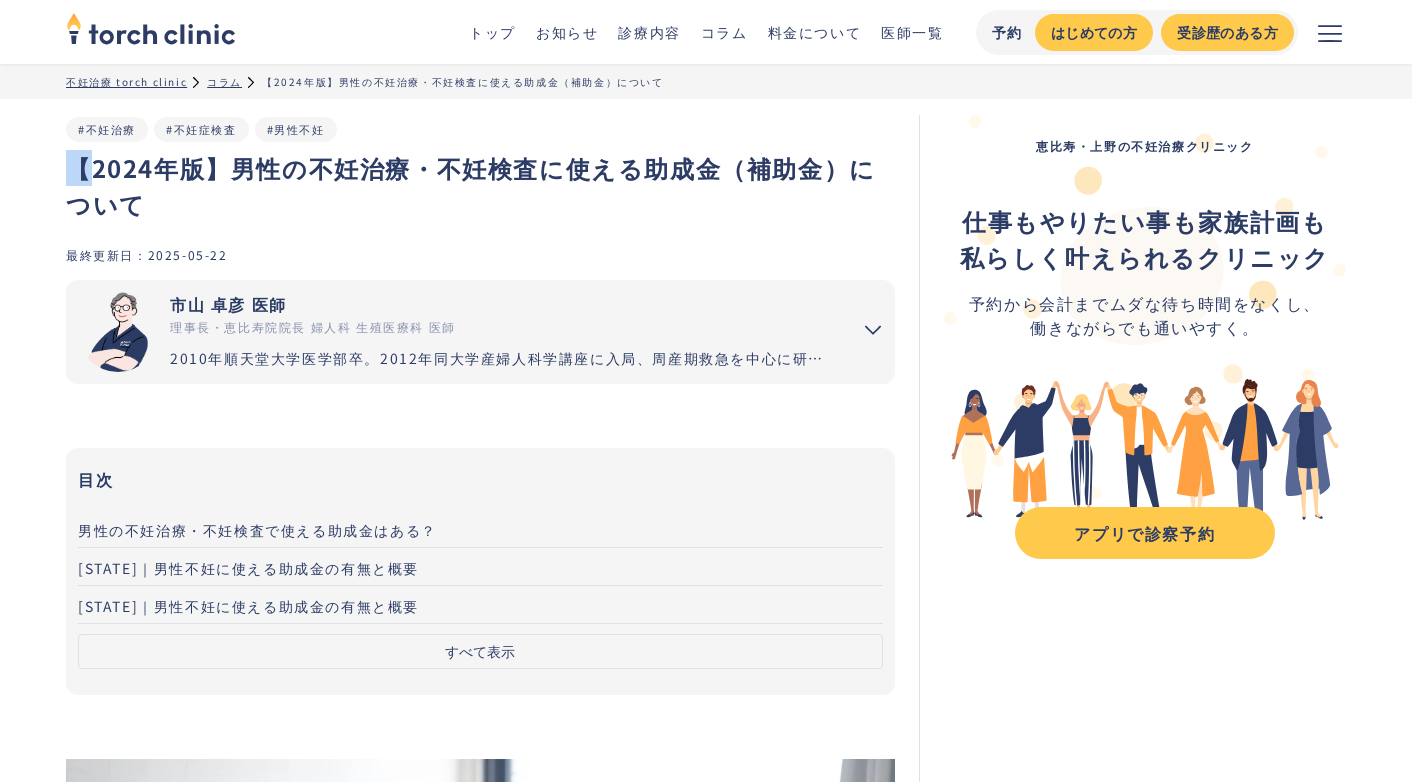 click on "【2024年版】男性の不妊治療・不妊検査に使える助成金（補助金）について #不妊治療 #不妊症検査 #男性不妊" at bounding box center [480, 180] 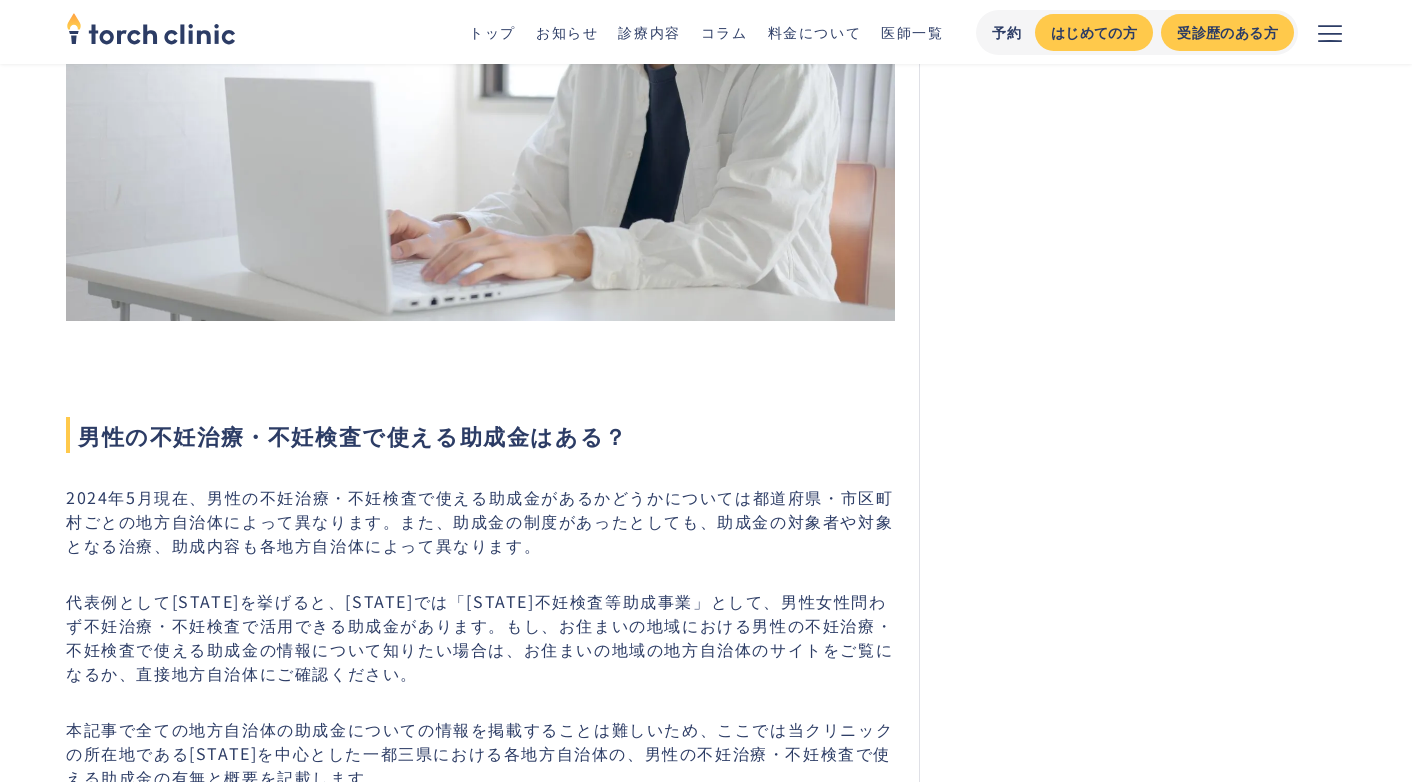 scroll, scrollTop: 1147, scrollLeft: 0, axis: vertical 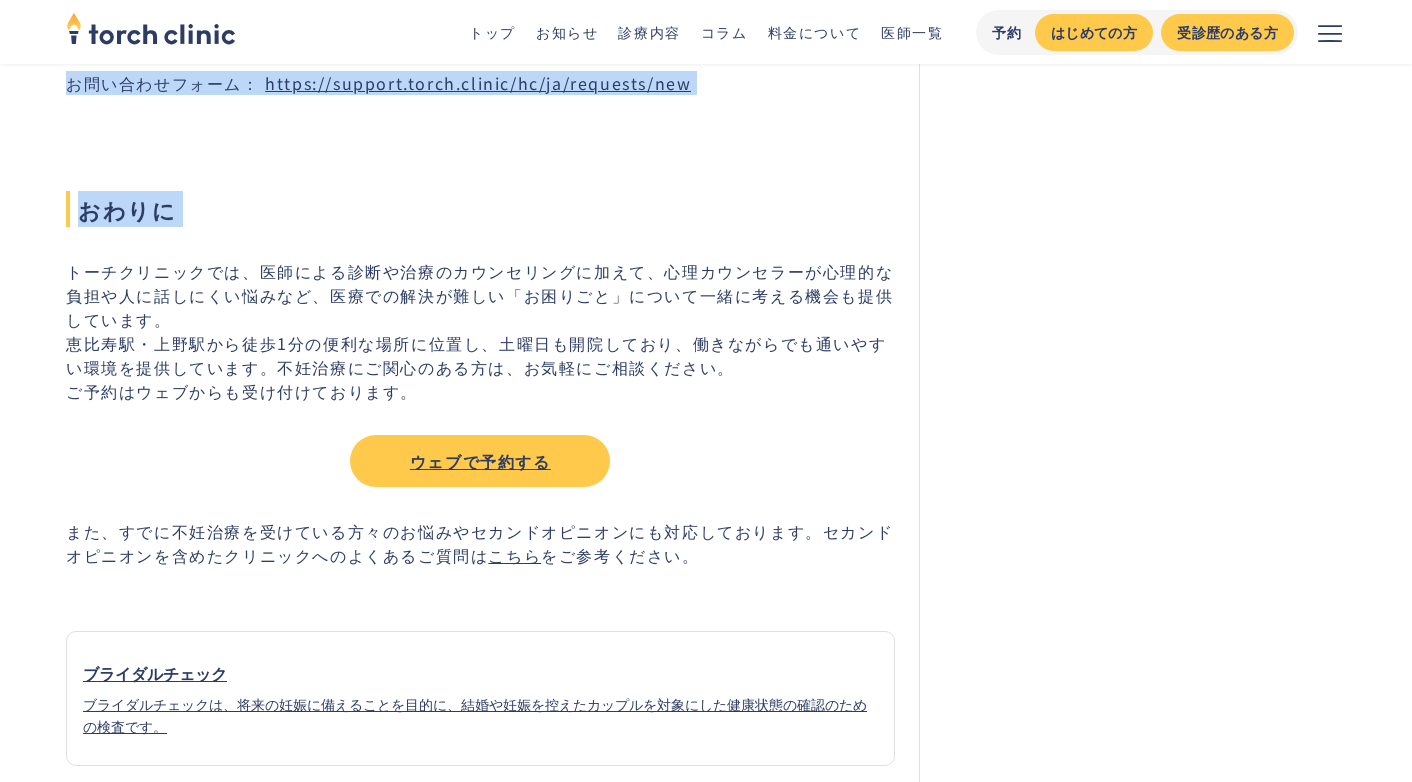 drag, startPoint x: 79, startPoint y: 280, endPoint x: 732, endPoint y: 740, distance: 798.75464 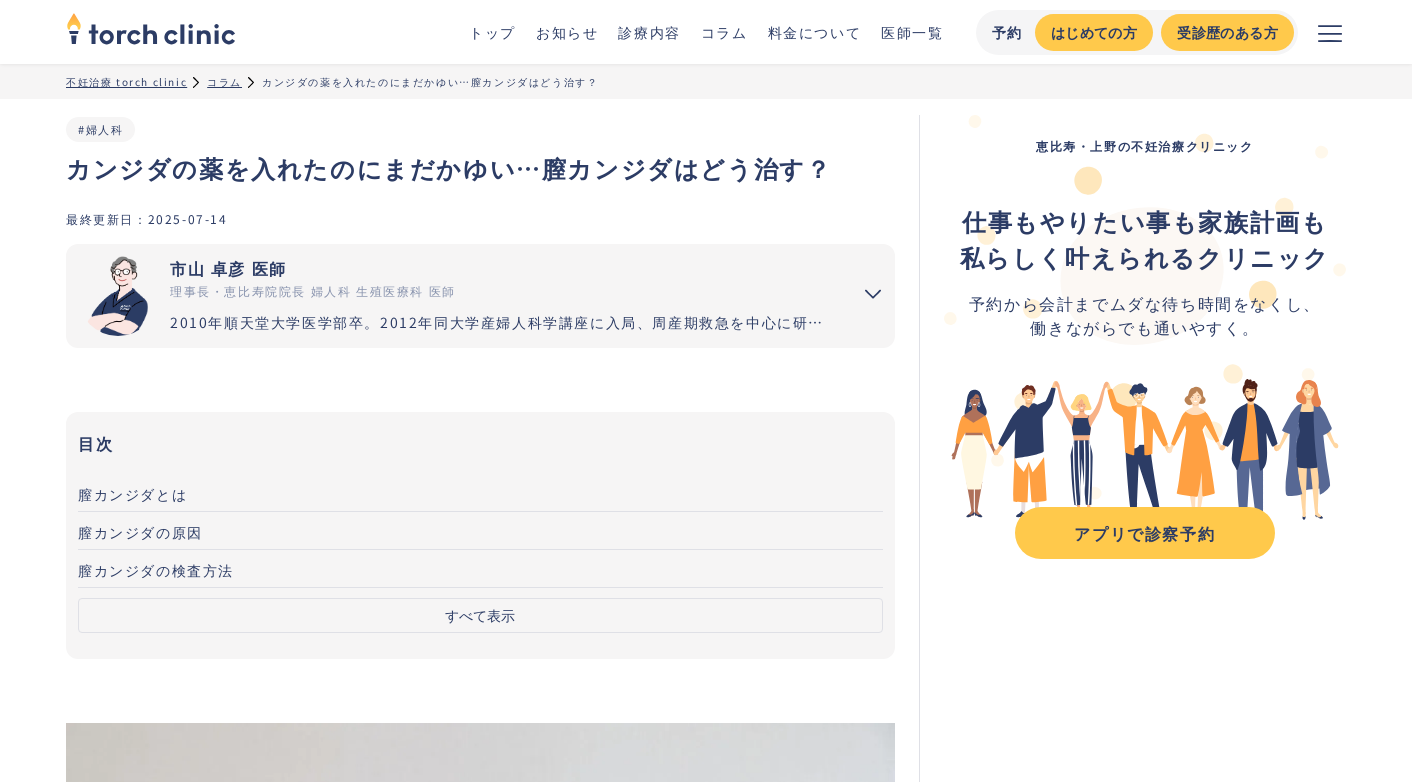 scroll, scrollTop: 0, scrollLeft: 0, axis: both 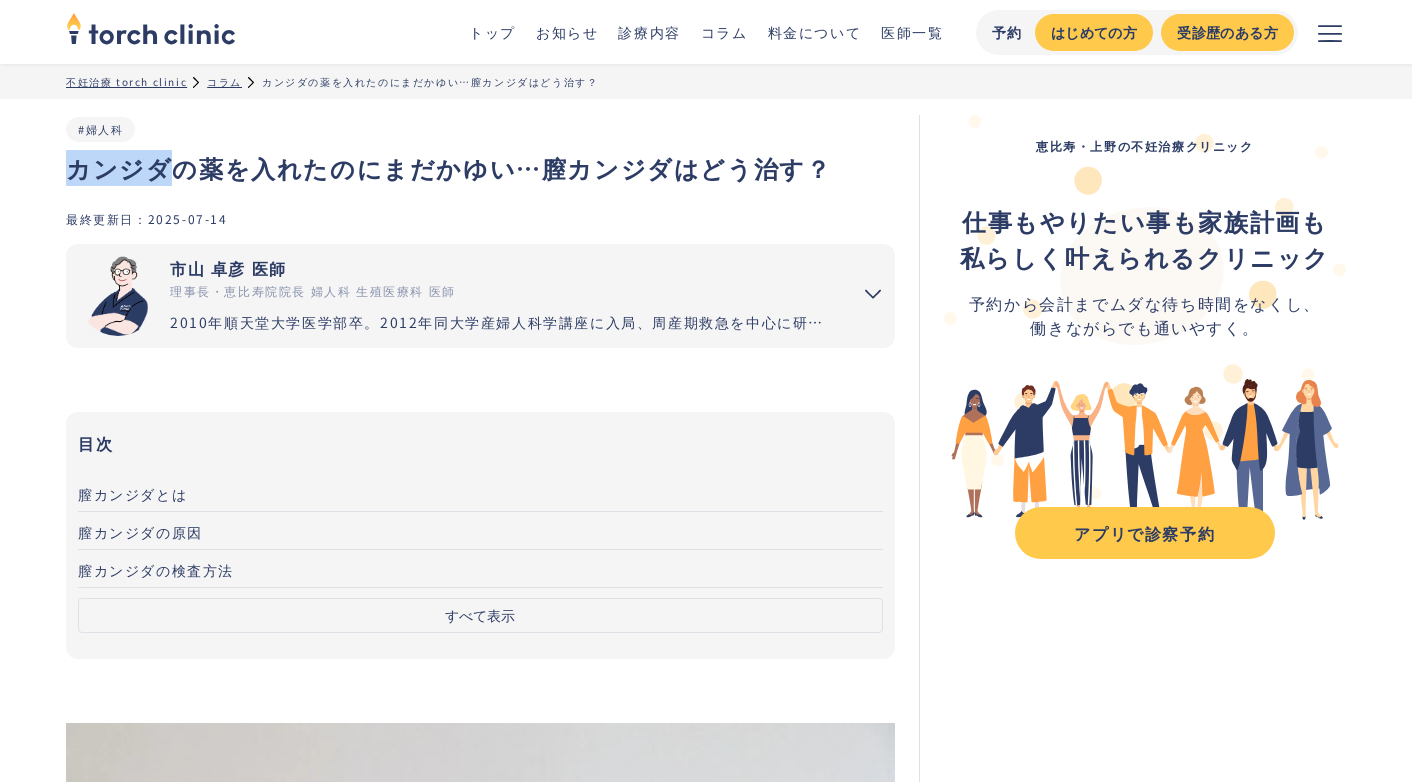 click on "カンジダの薬を入れたのにまだかゆい…膣カンジダはどう治す？" at bounding box center (480, 168) 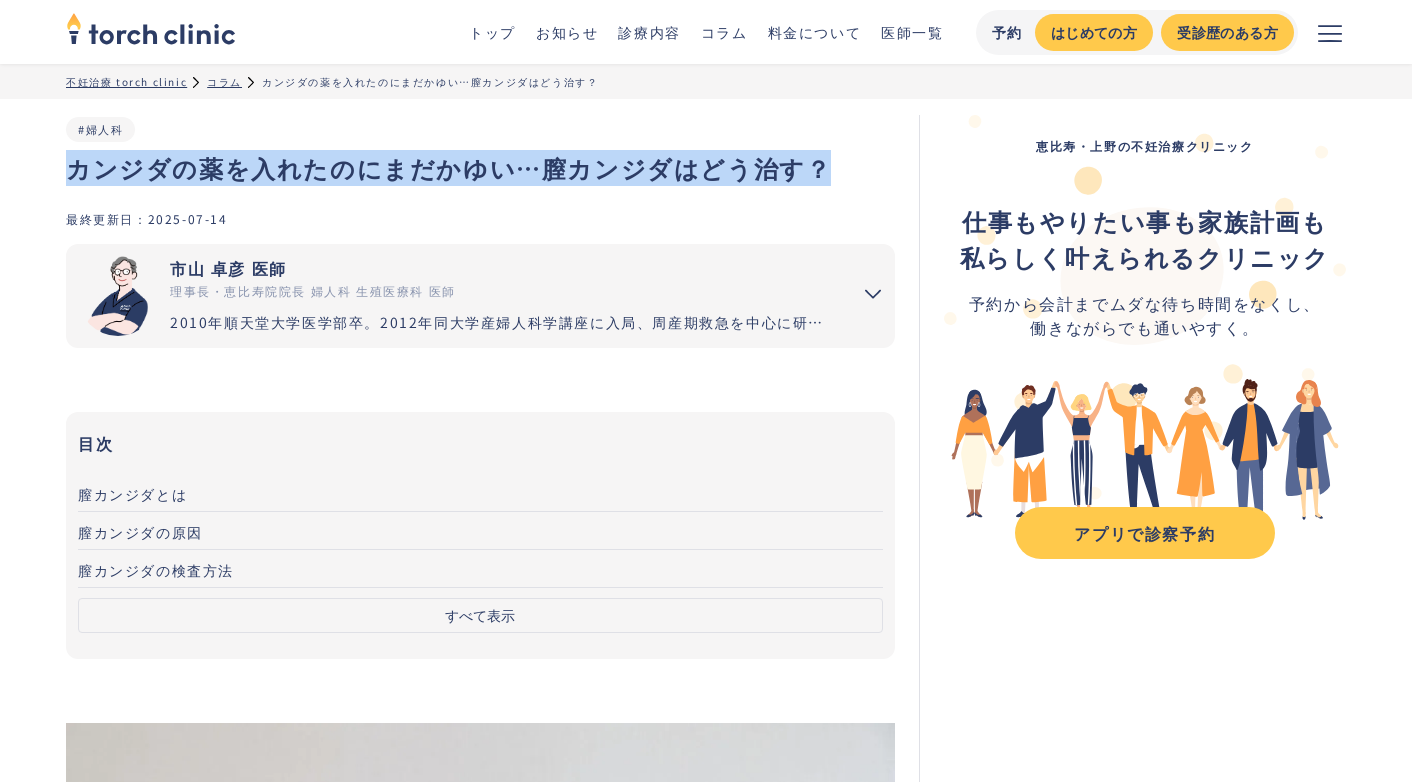 copy on "カンジダの薬を入れたのにまだかゆい…膣カンジダはどう治す？" 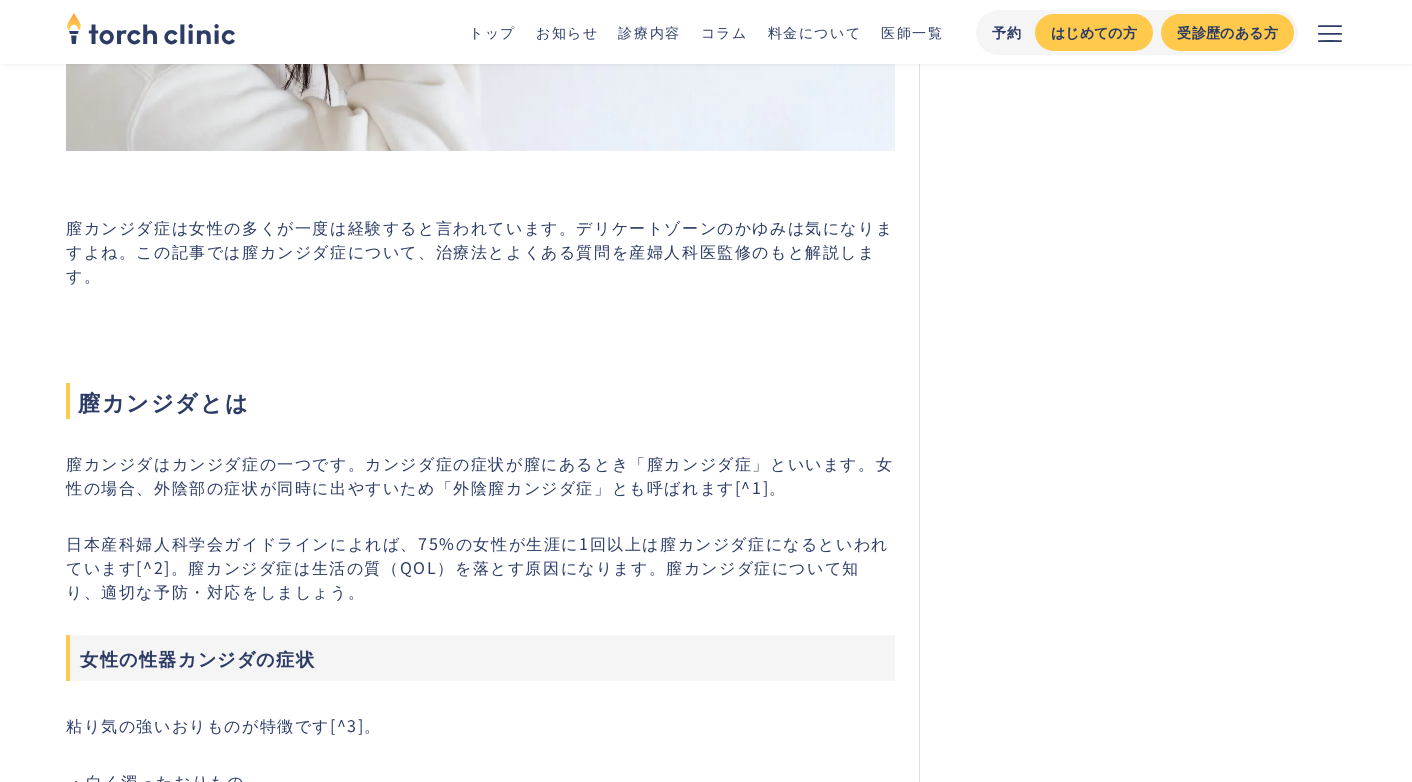 scroll, scrollTop: 1176, scrollLeft: 0, axis: vertical 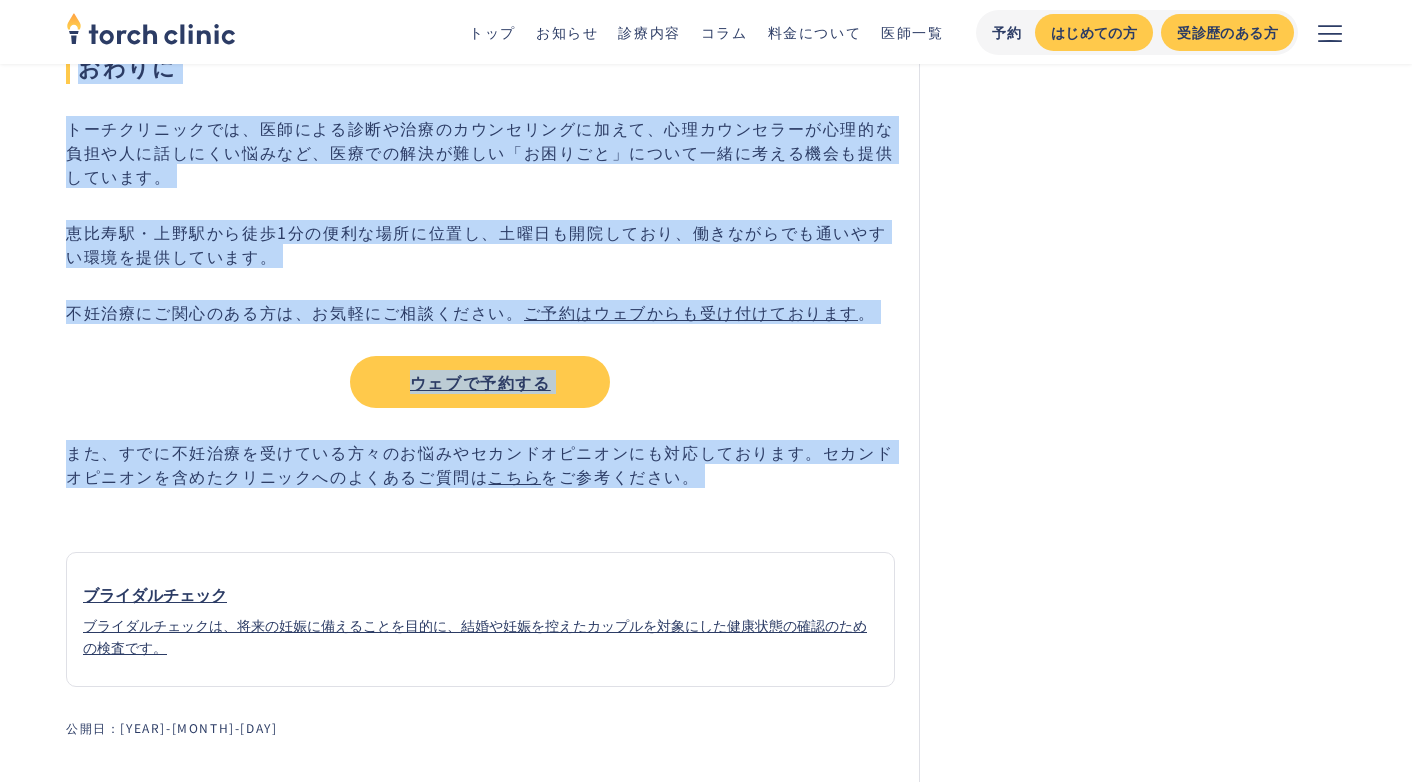 drag, startPoint x: 65, startPoint y: 183, endPoint x: 771, endPoint y: 595, distance: 817.4228 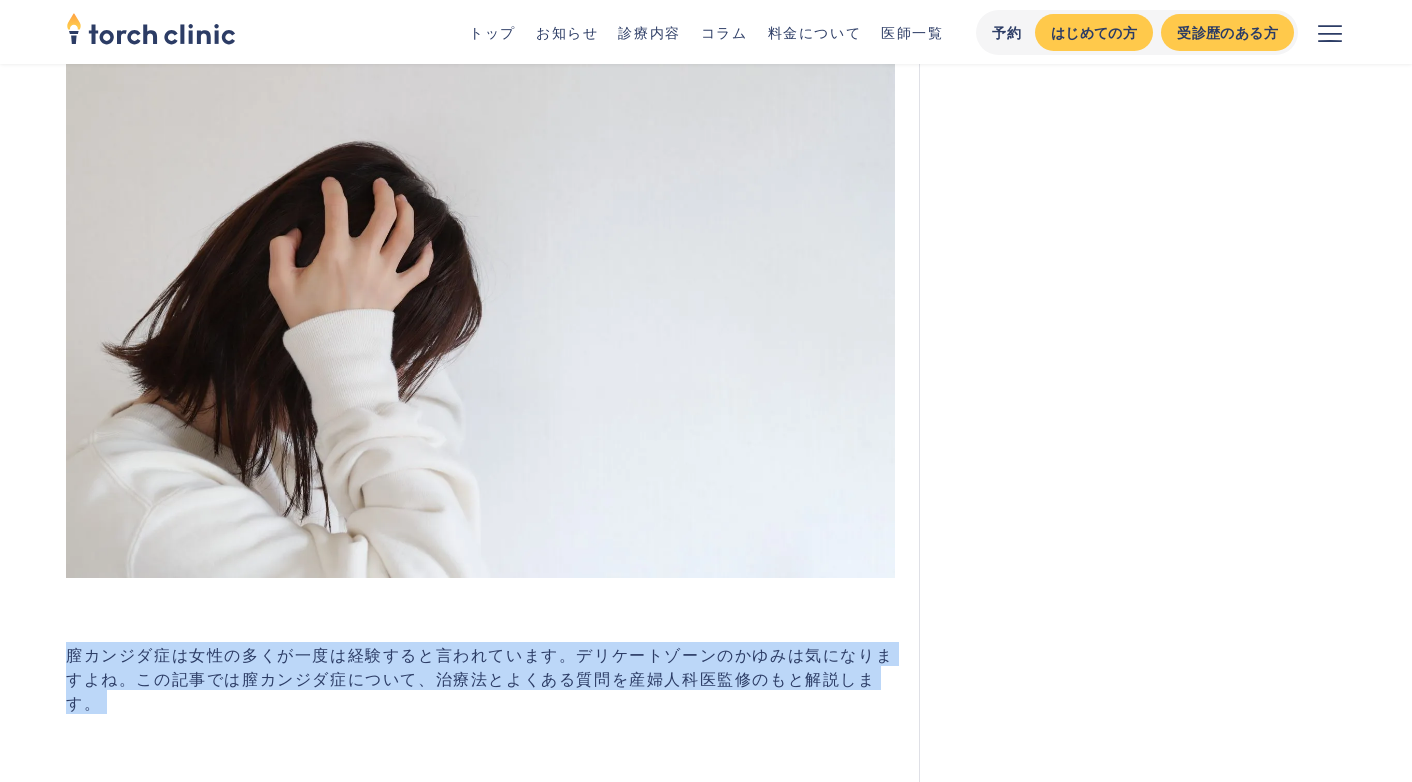 scroll, scrollTop: 0, scrollLeft: 0, axis: both 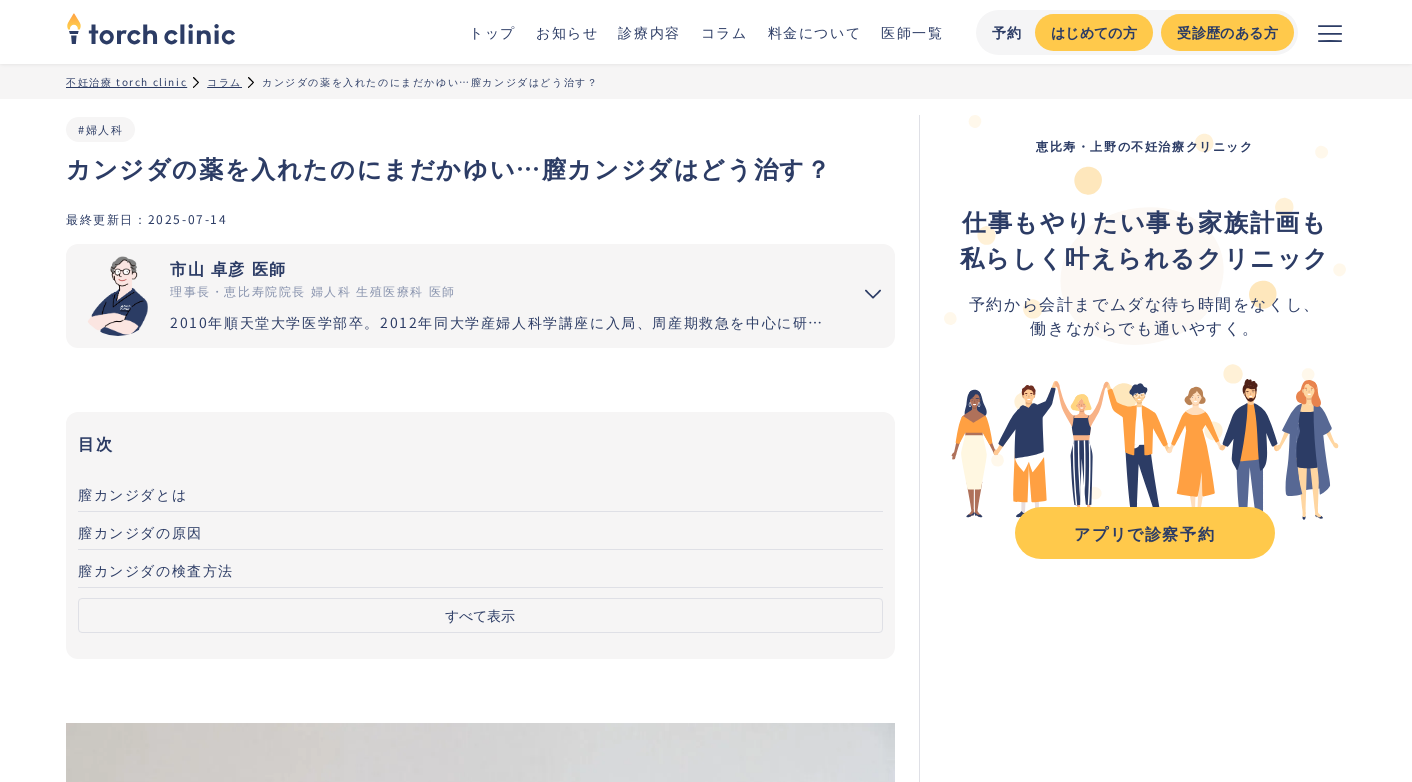 click on "膣カンジダの検査方法" at bounding box center [480, 569] 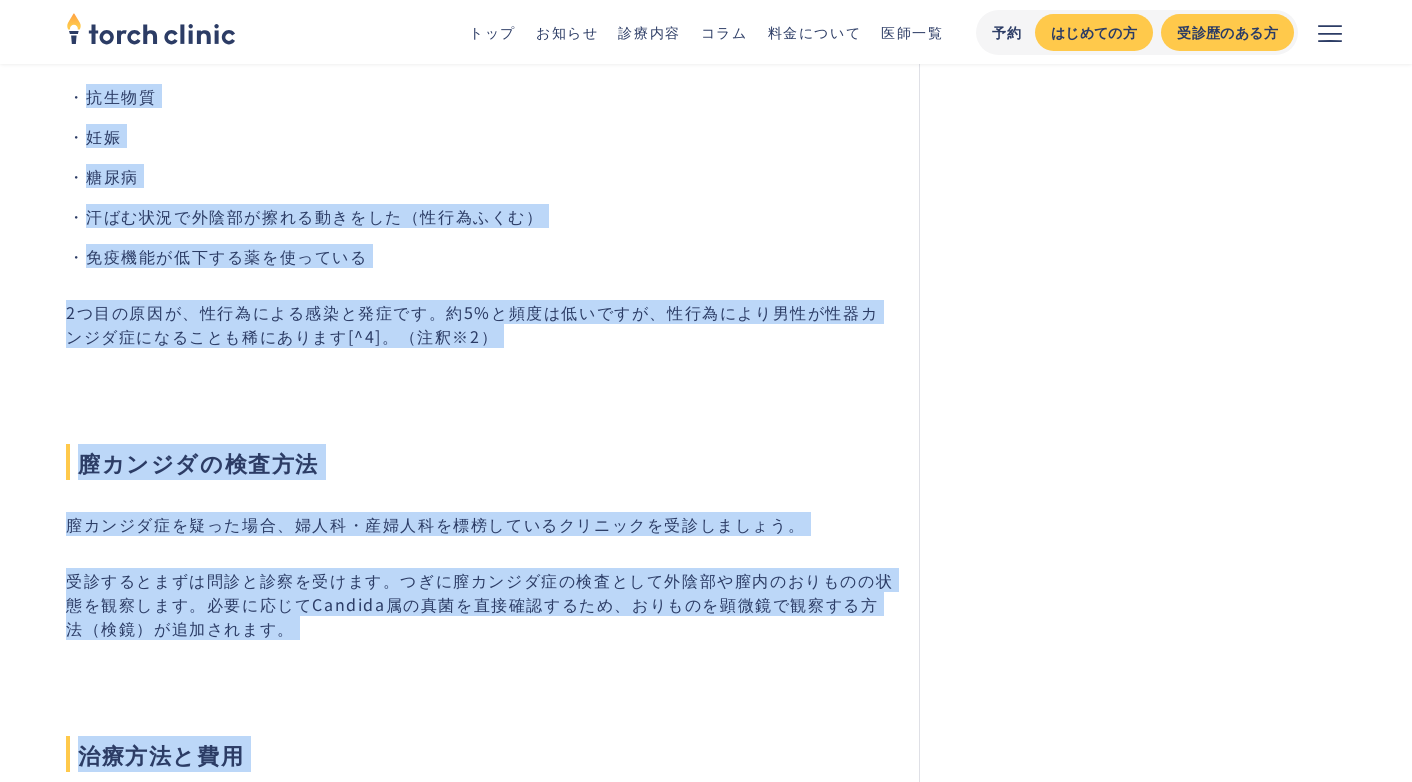 click on "2つ目の原因が、性行為による感染と発症です。約5%と頻度は低いですが、性行為により男性が性器カンジダ症になることも稀にあります[^4]。（注釈※2）" at bounding box center (480, 324) 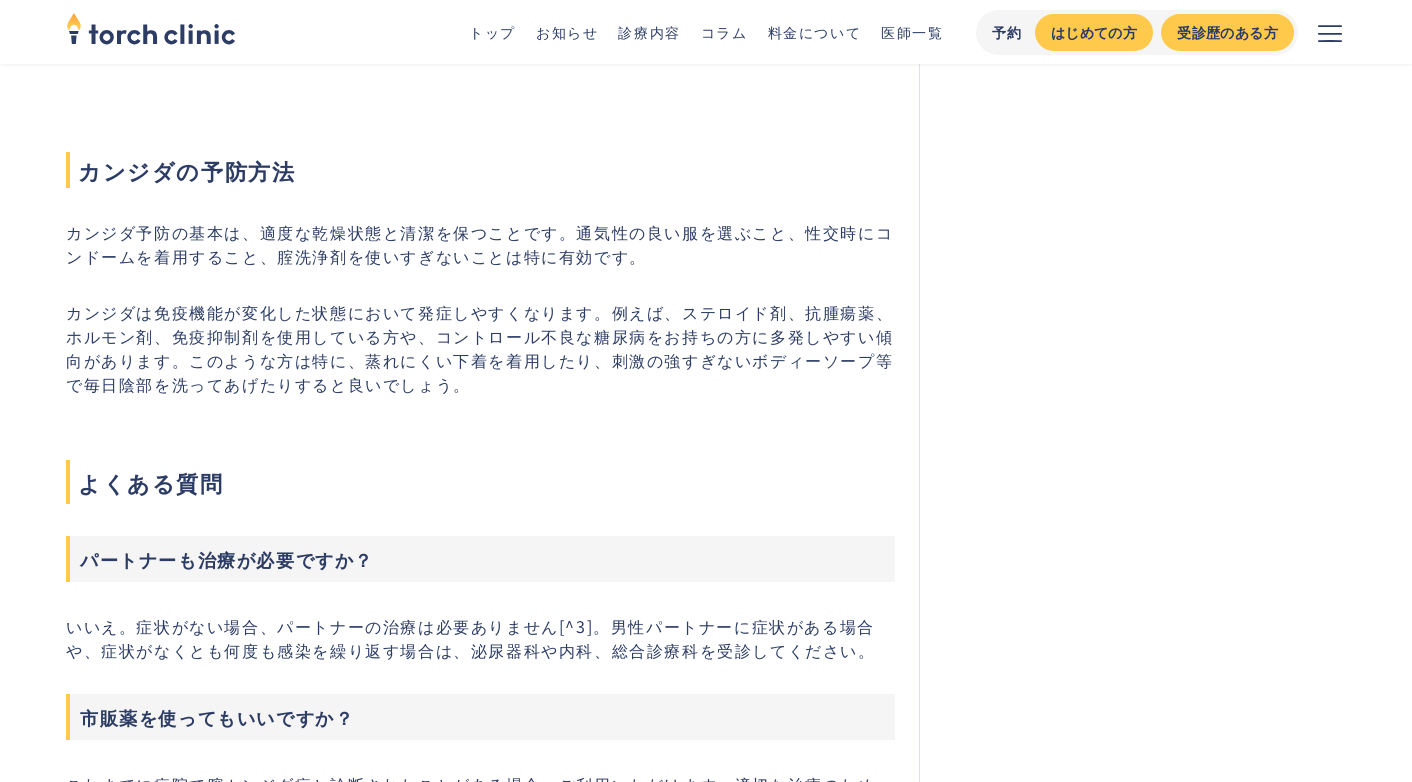 scroll, scrollTop: 4798, scrollLeft: 0, axis: vertical 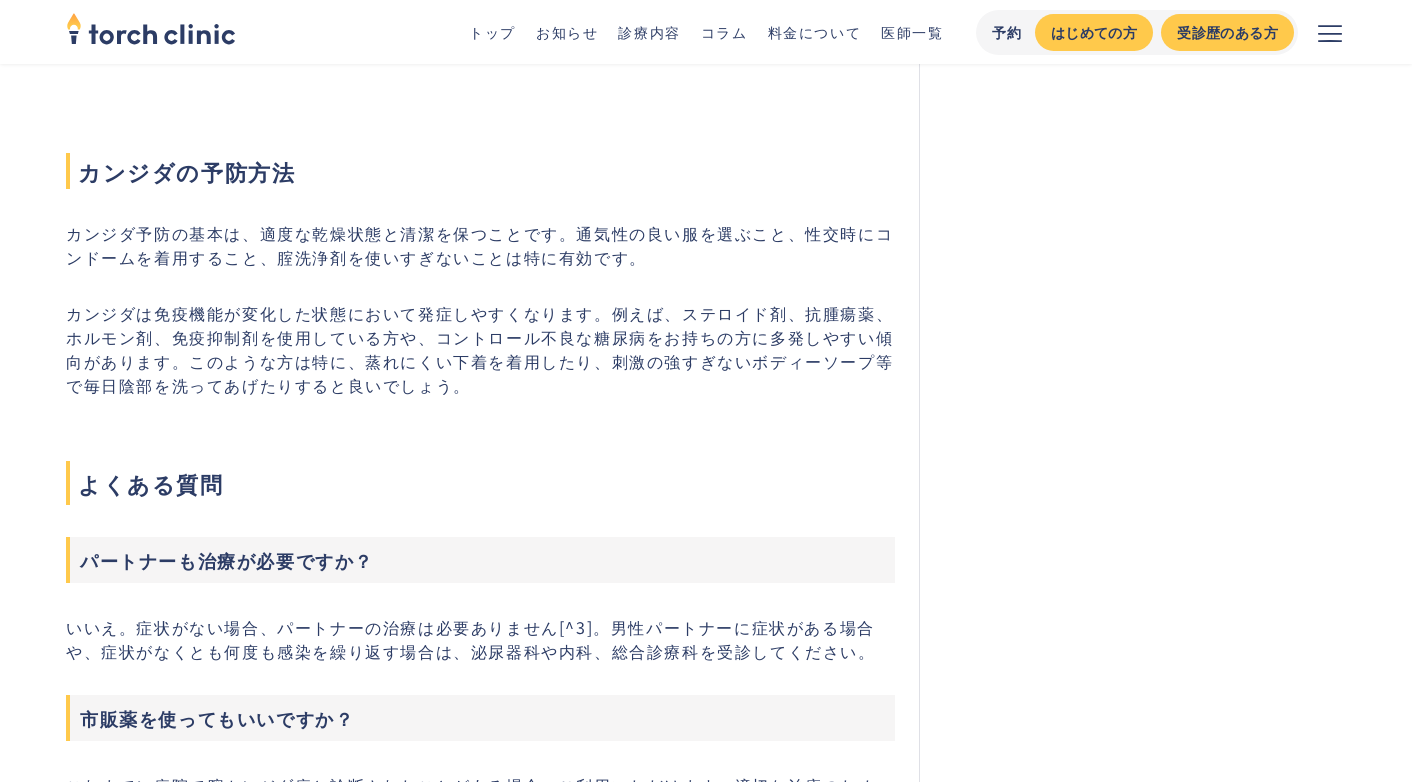 click on "カンジダは免疫機能が変化した状態において発症しやすくなります。例えば、ステロイド剤、抗腫瘍薬、ホルモン剤、免疫抑制剤を使用している方や、コントロール不良な糖尿病をお持ちの方に多発しやすい傾向があります。このような方は特に、蒸れにくい下着を着用したり、刺激の強すぎないボディーソープ等で毎日陰部を洗ってあげたりすると良いでしょう。" at bounding box center [480, 349] 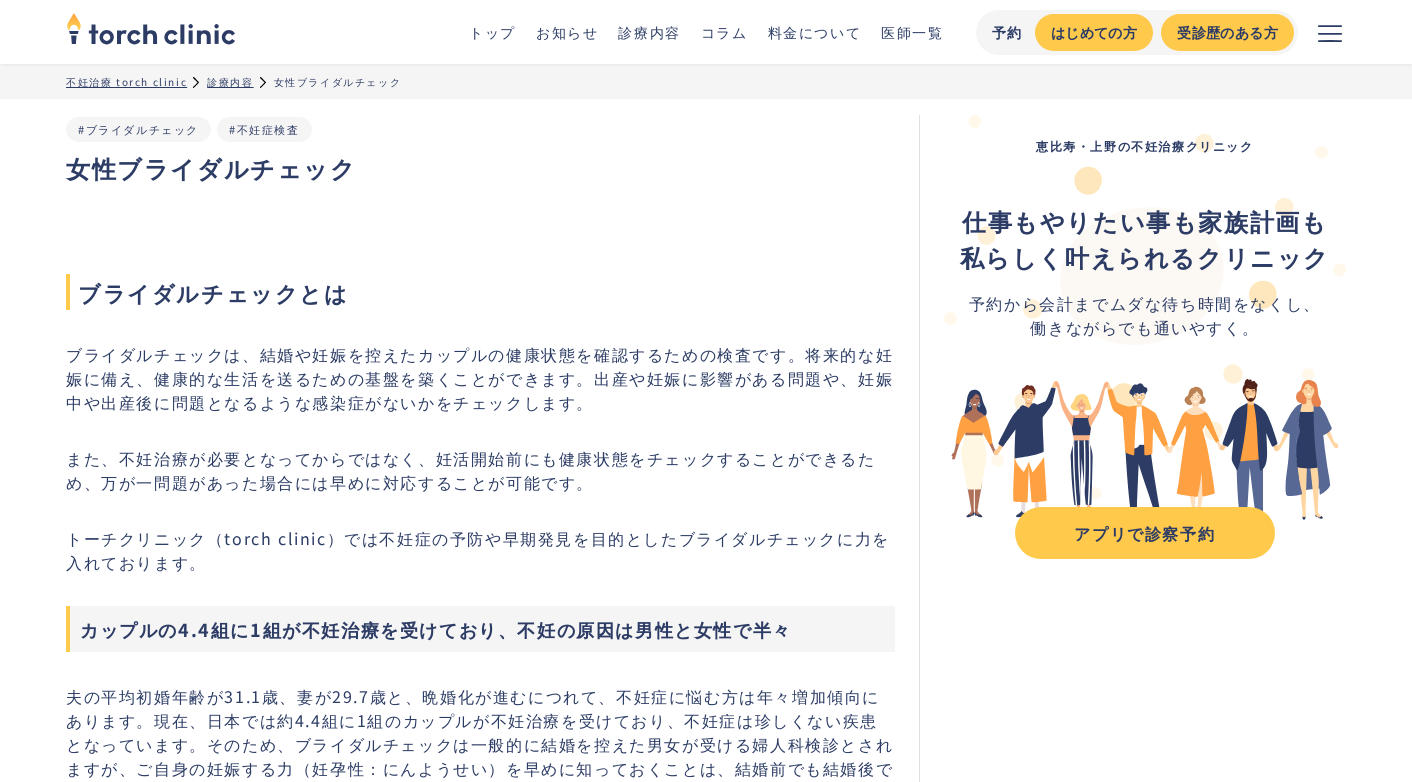 scroll, scrollTop: 82, scrollLeft: 0, axis: vertical 